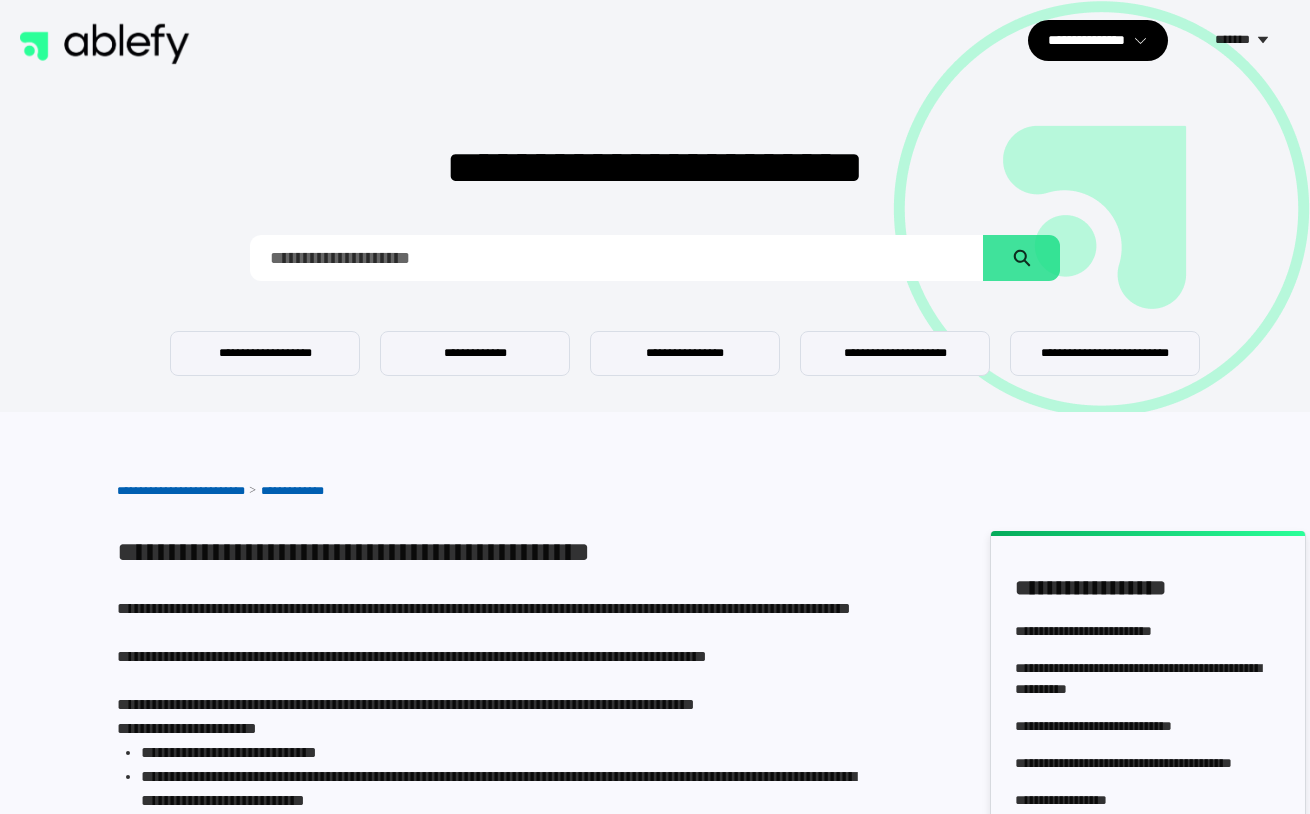 scroll, scrollTop: 0, scrollLeft: 0, axis: both 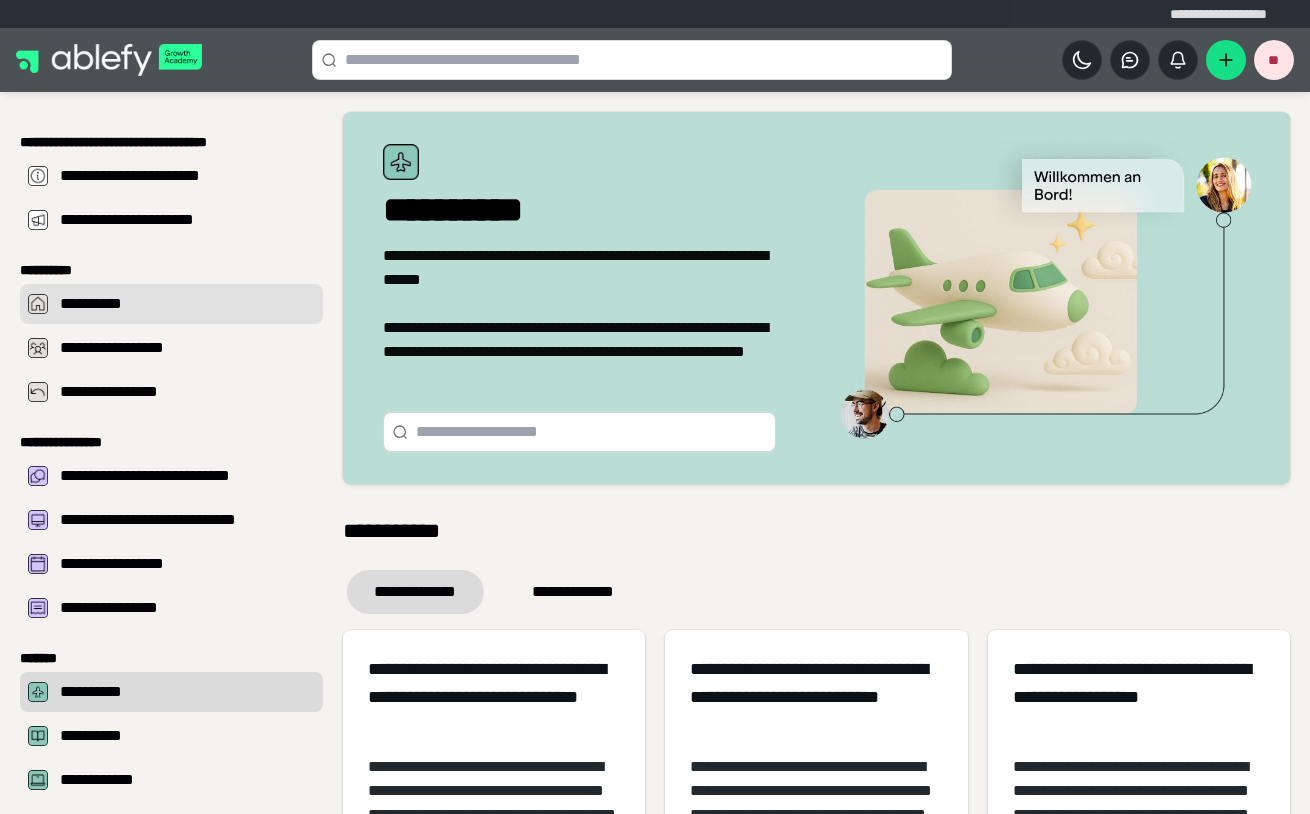 click on "**********" at bounding box center (185, 304) 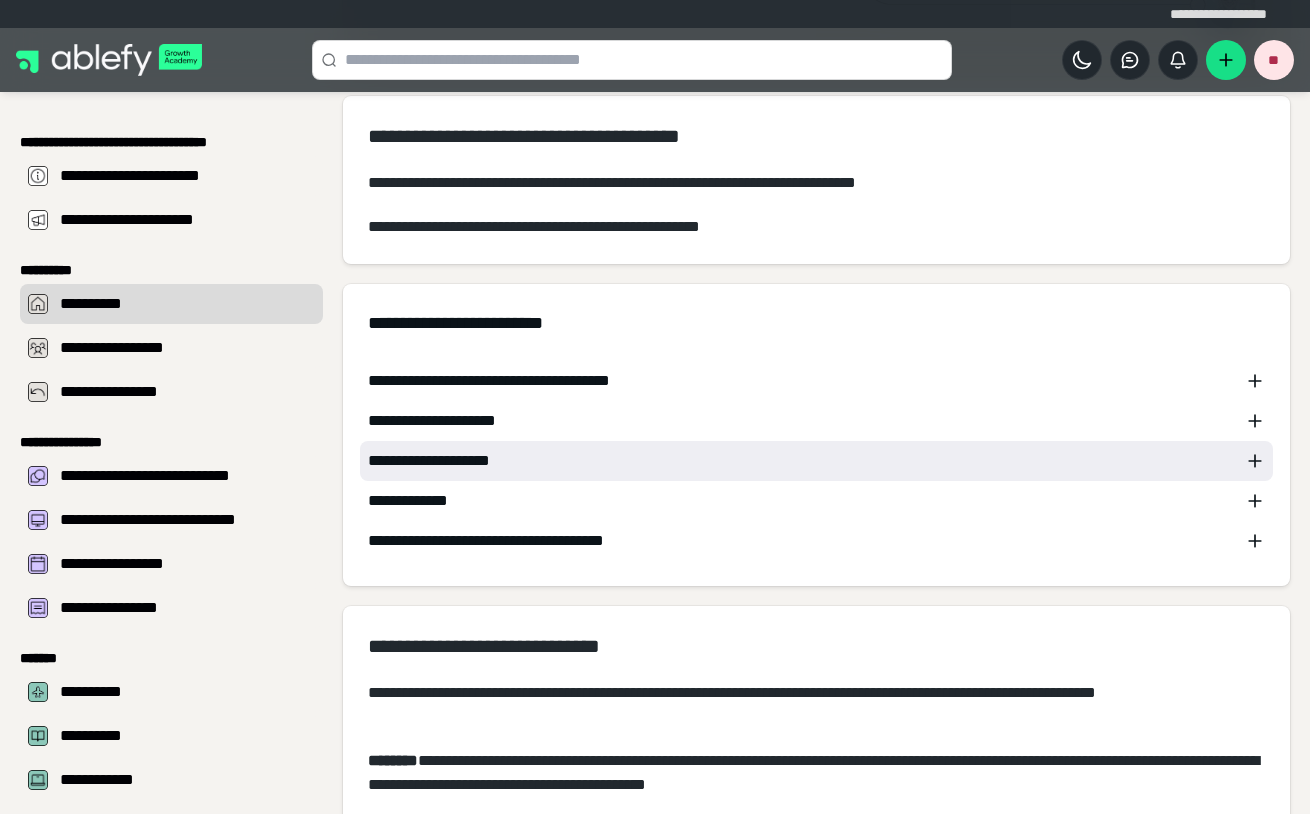 scroll, scrollTop: 441, scrollLeft: 0, axis: vertical 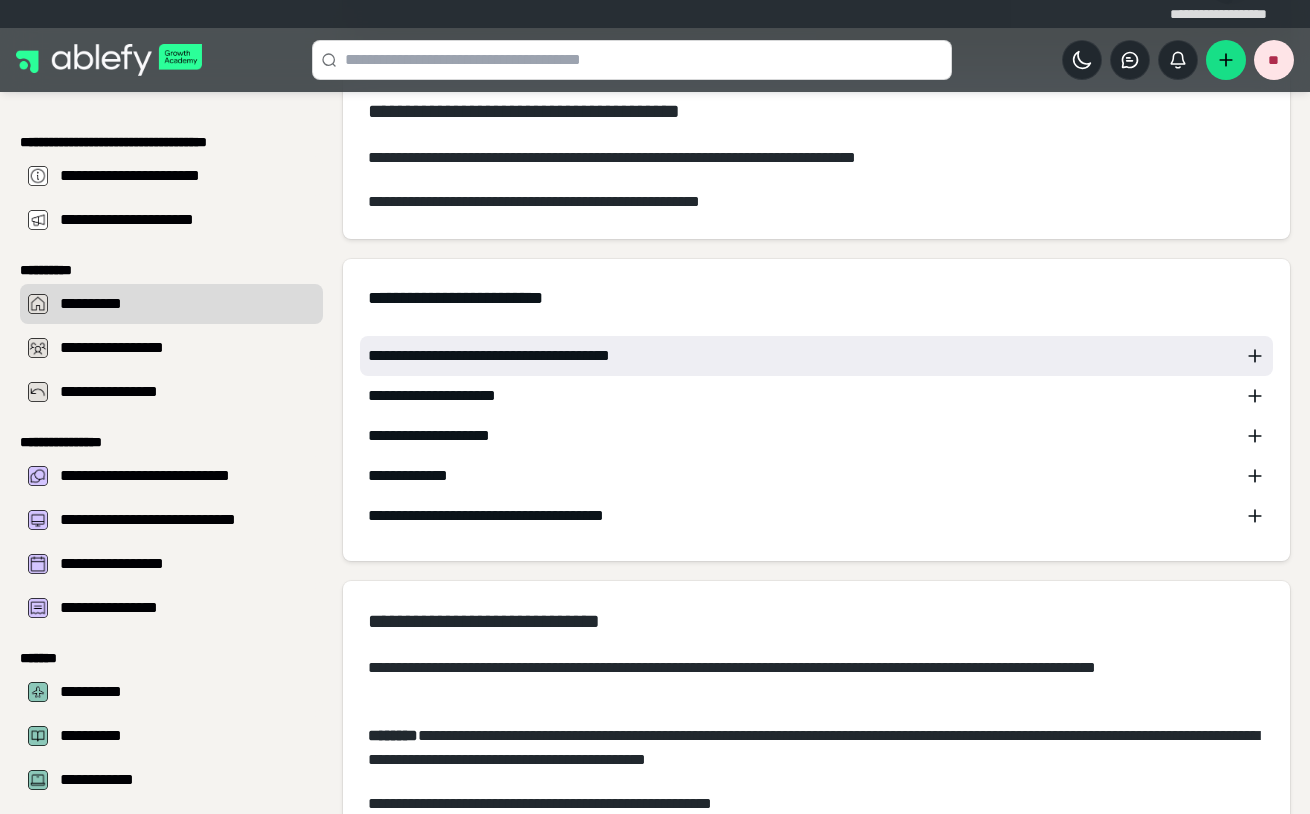 click on "**********" at bounding box center (803, 356) 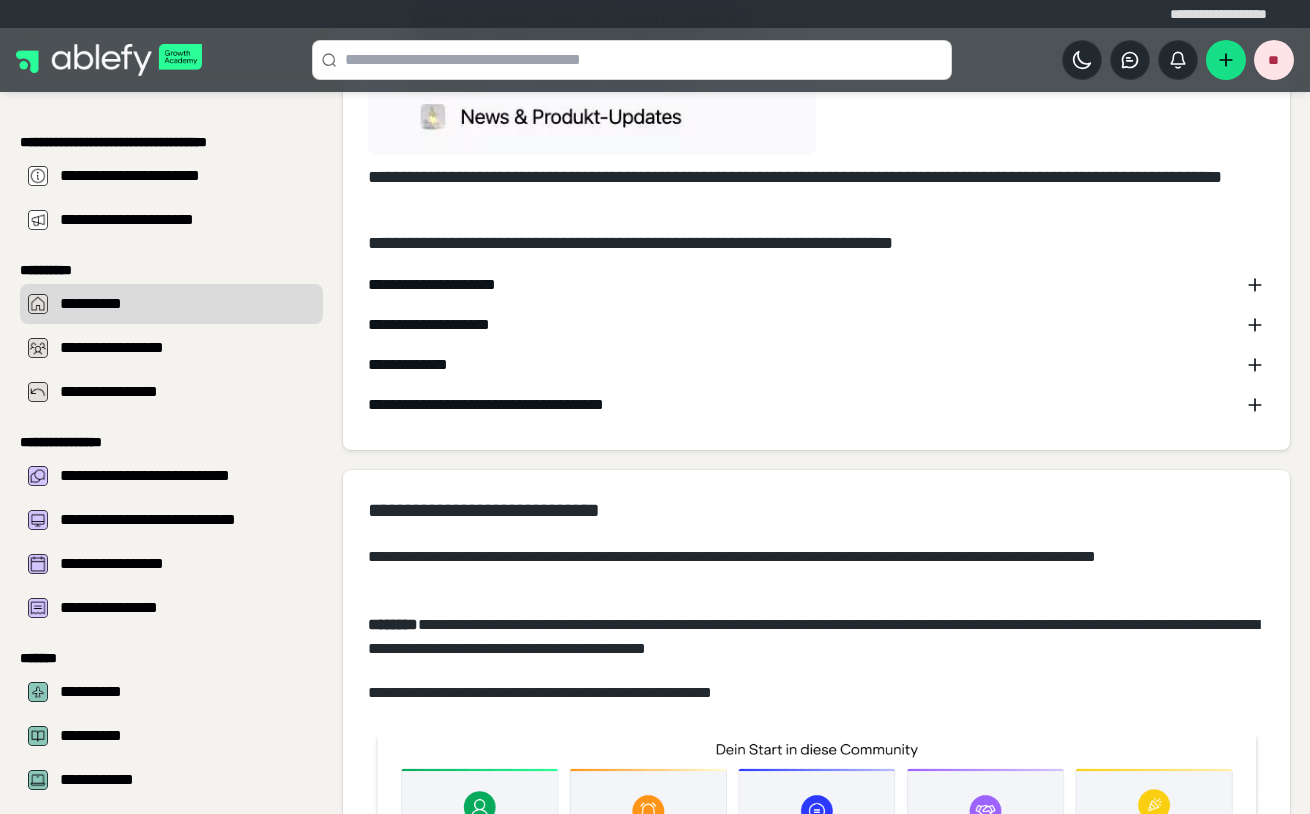 scroll, scrollTop: 845, scrollLeft: 0, axis: vertical 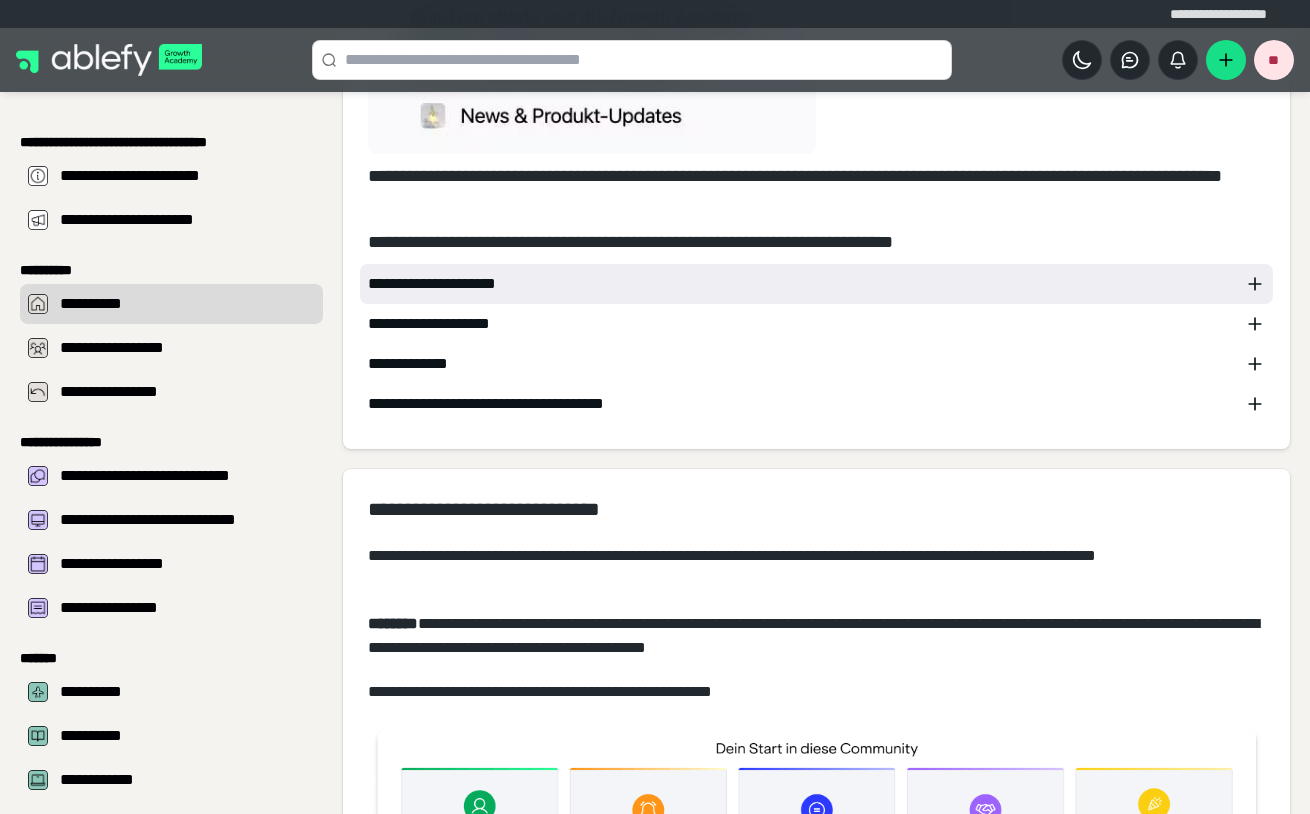 click on "**********" at bounding box center [803, 284] 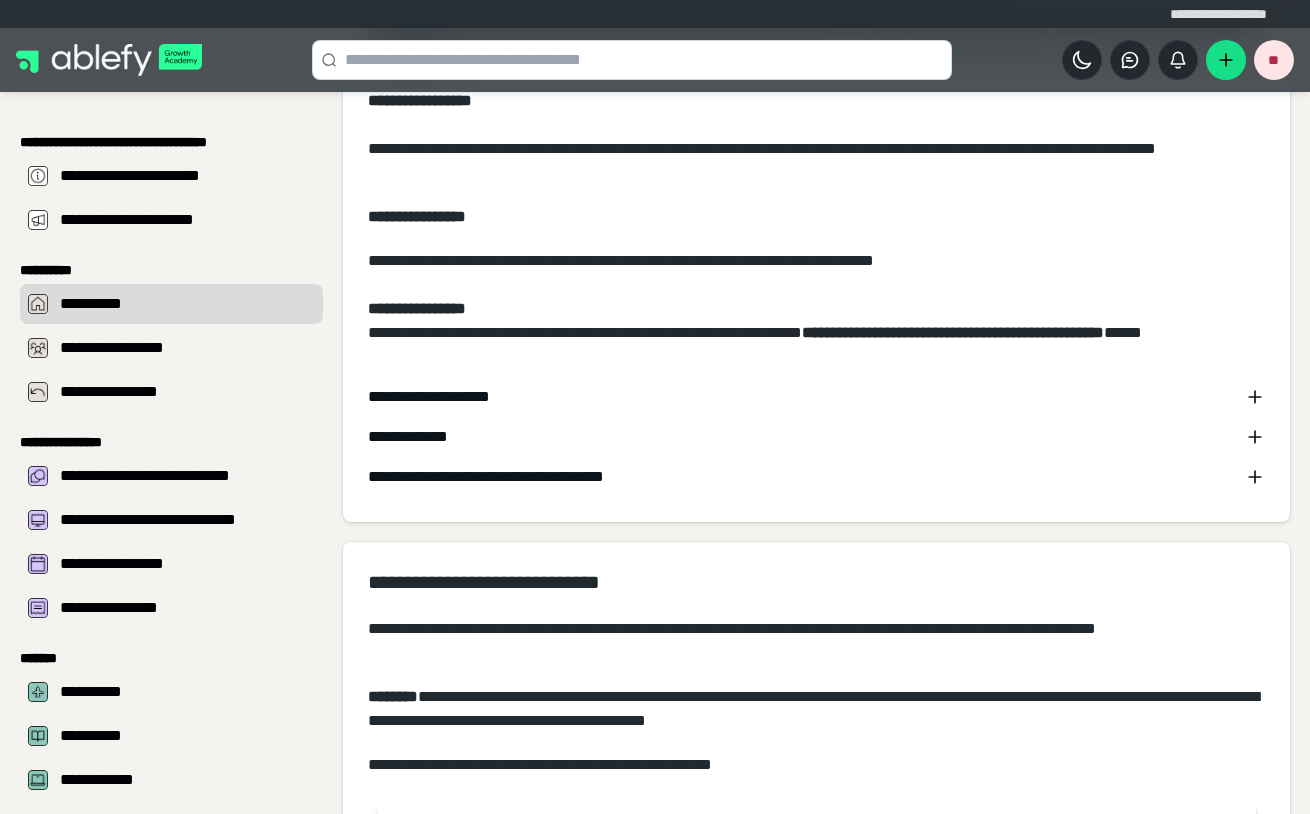 scroll, scrollTop: 1484, scrollLeft: 0, axis: vertical 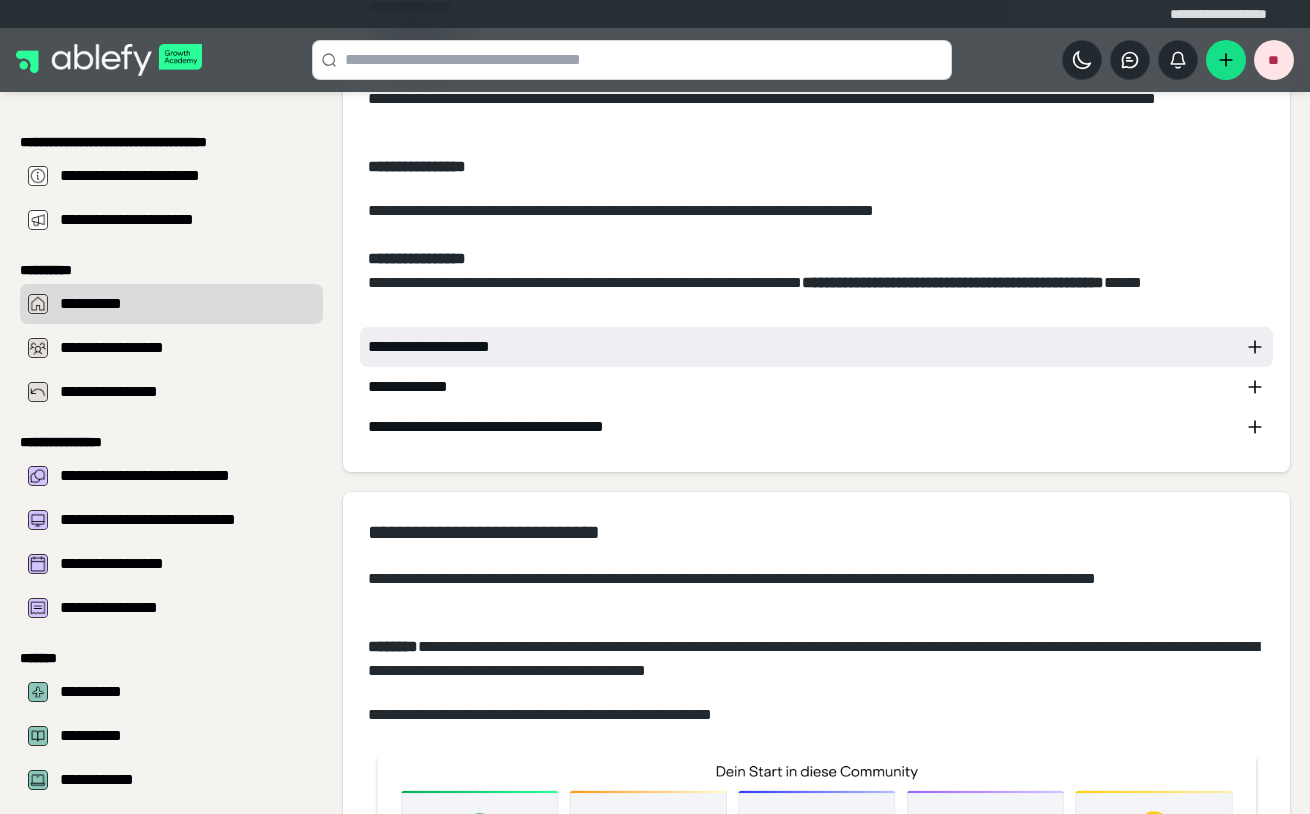 click on "**********" at bounding box center (803, 347) 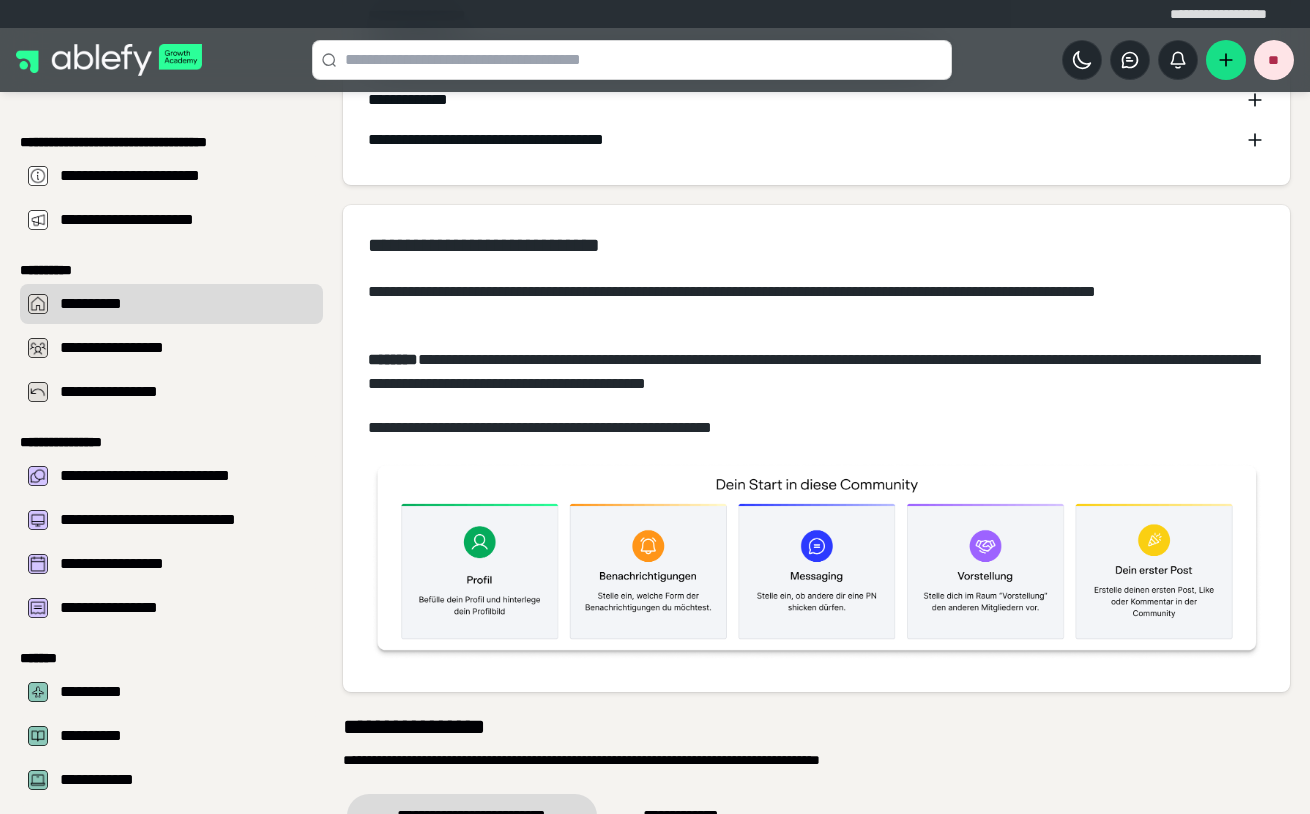 scroll, scrollTop: 2486, scrollLeft: 0, axis: vertical 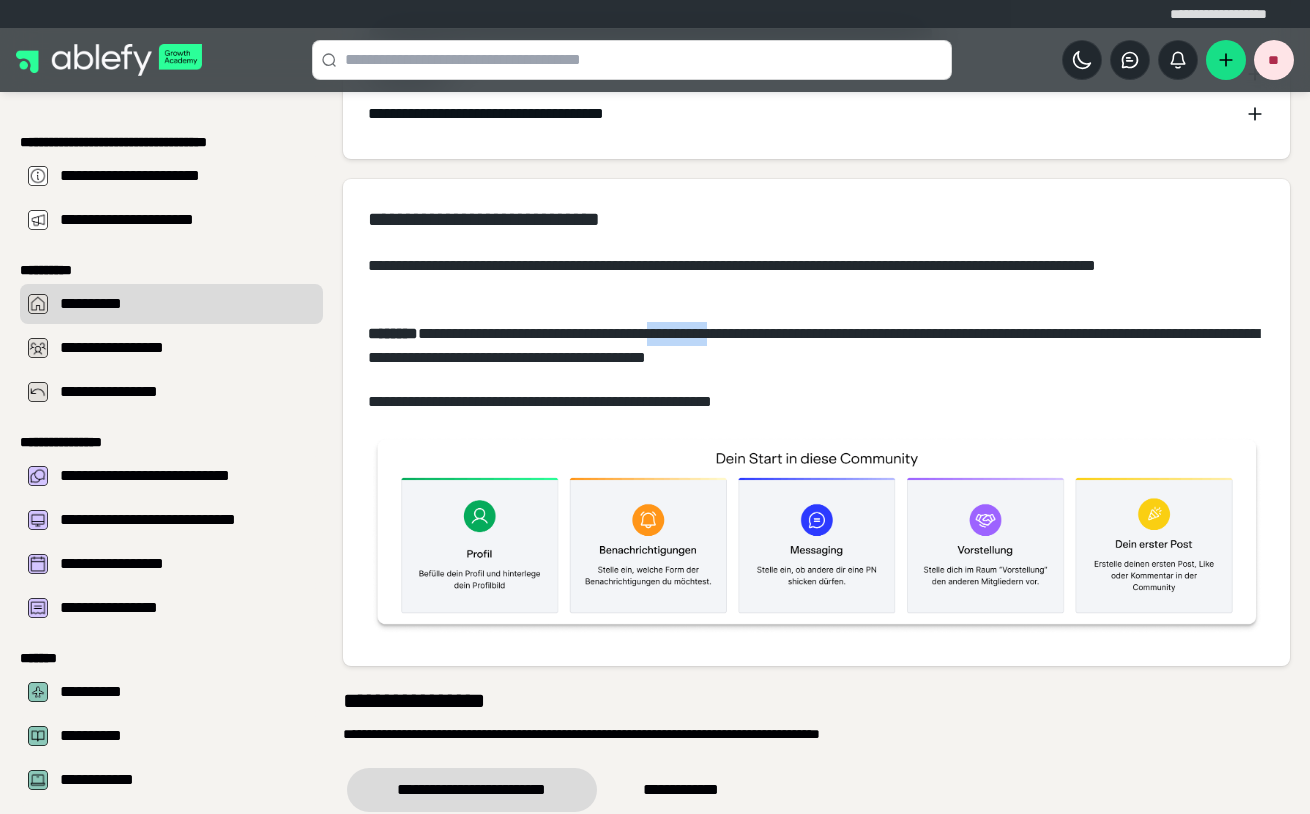 drag, startPoint x: 711, startPoint y: 335, endPoint x: 786, endPoint y: 339, distance: 75.10659 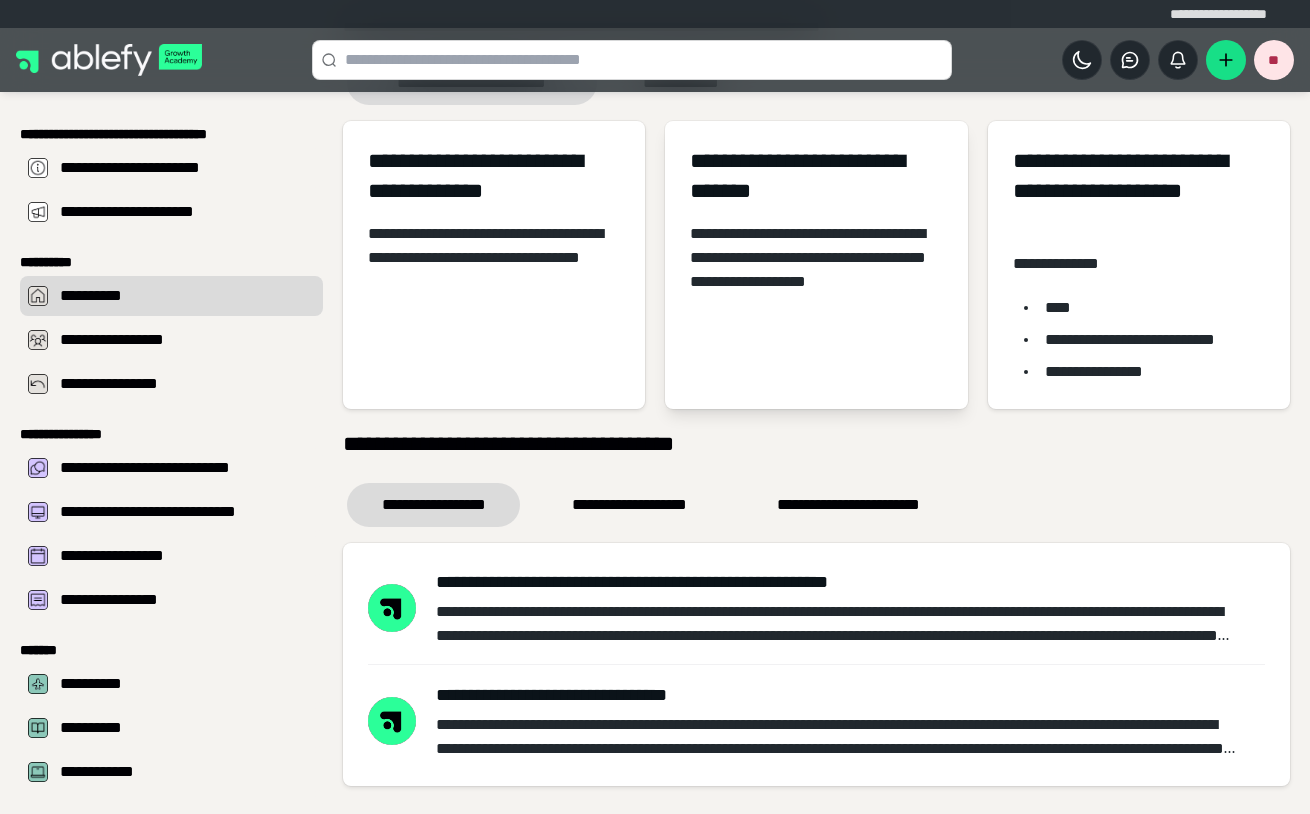 scroll, scrollTop: 3193, scrollLeft: 0, axis: vertical 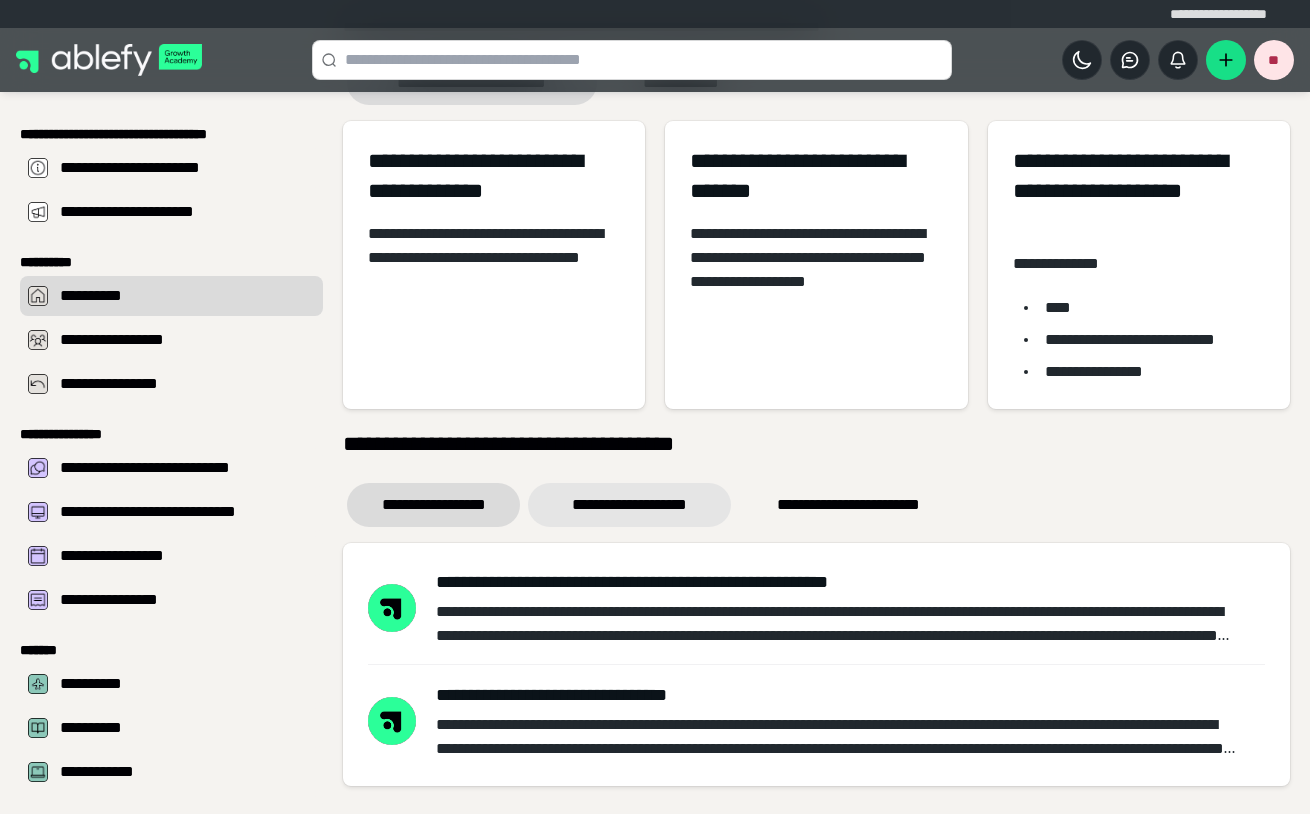 click on "**********" at bounding box center [629, 505] 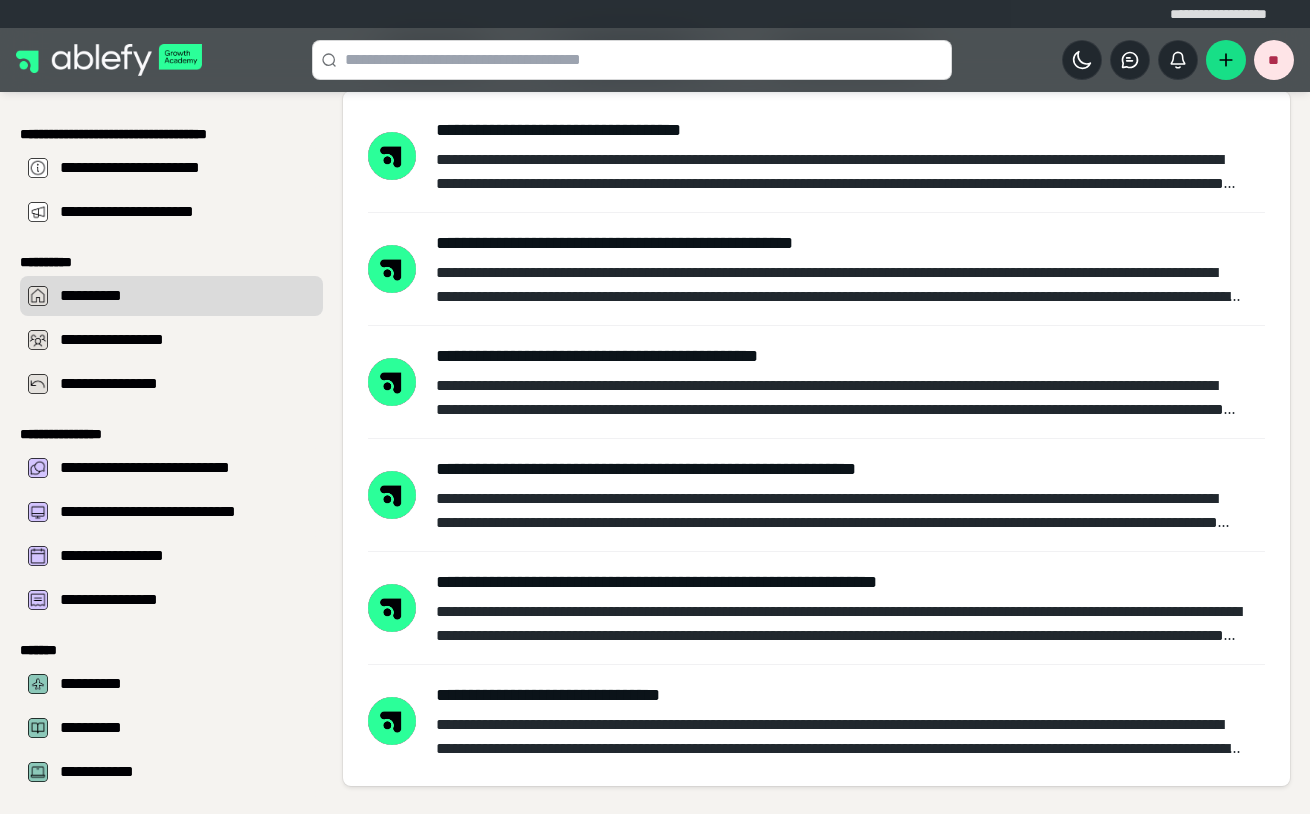 scroll, scrollTop: 3645, scrollLeft: 0, axis: vertical 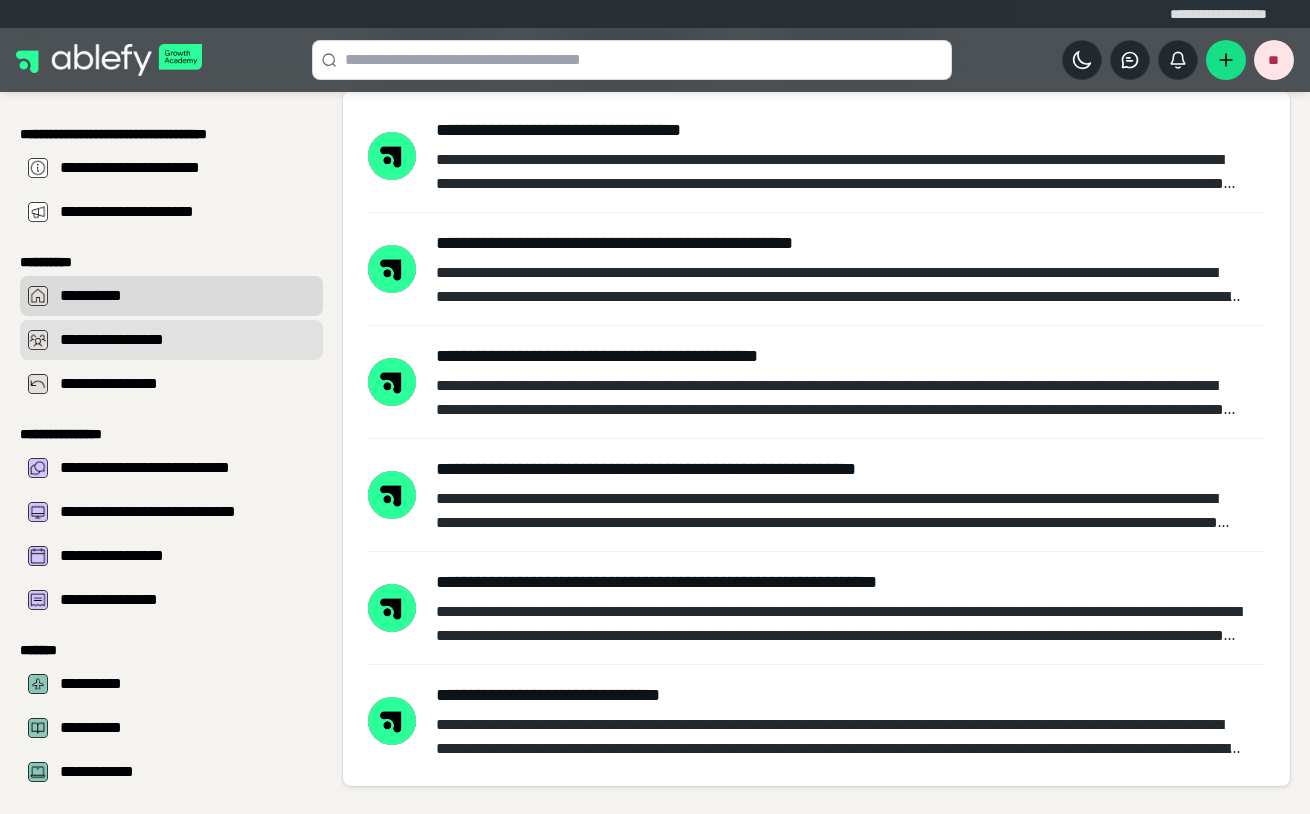 click on "**********" at bounding box center [185, 340] 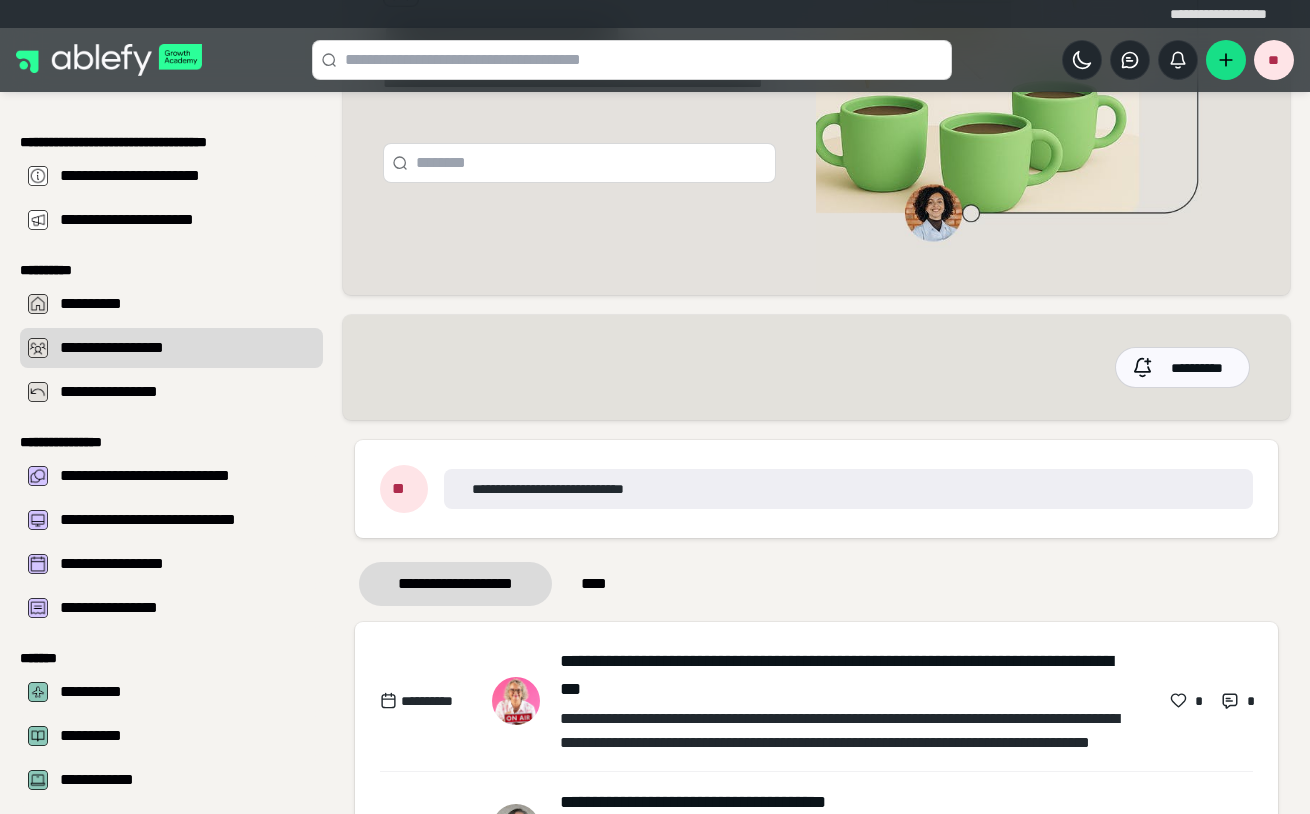 scroll, scrollTop: 286, scrollLeft: 0, axis: vertical 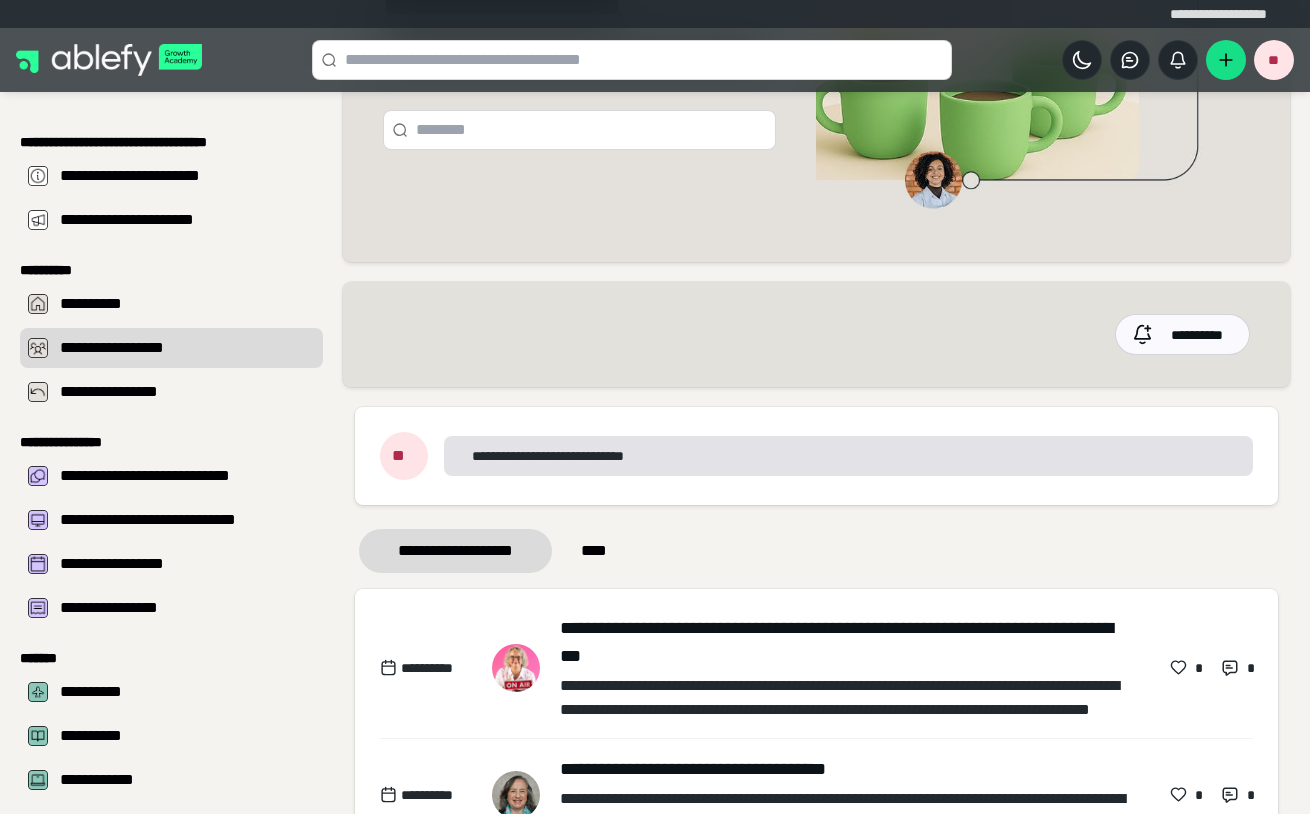 click on "**********" at bounding box center (549, 456) 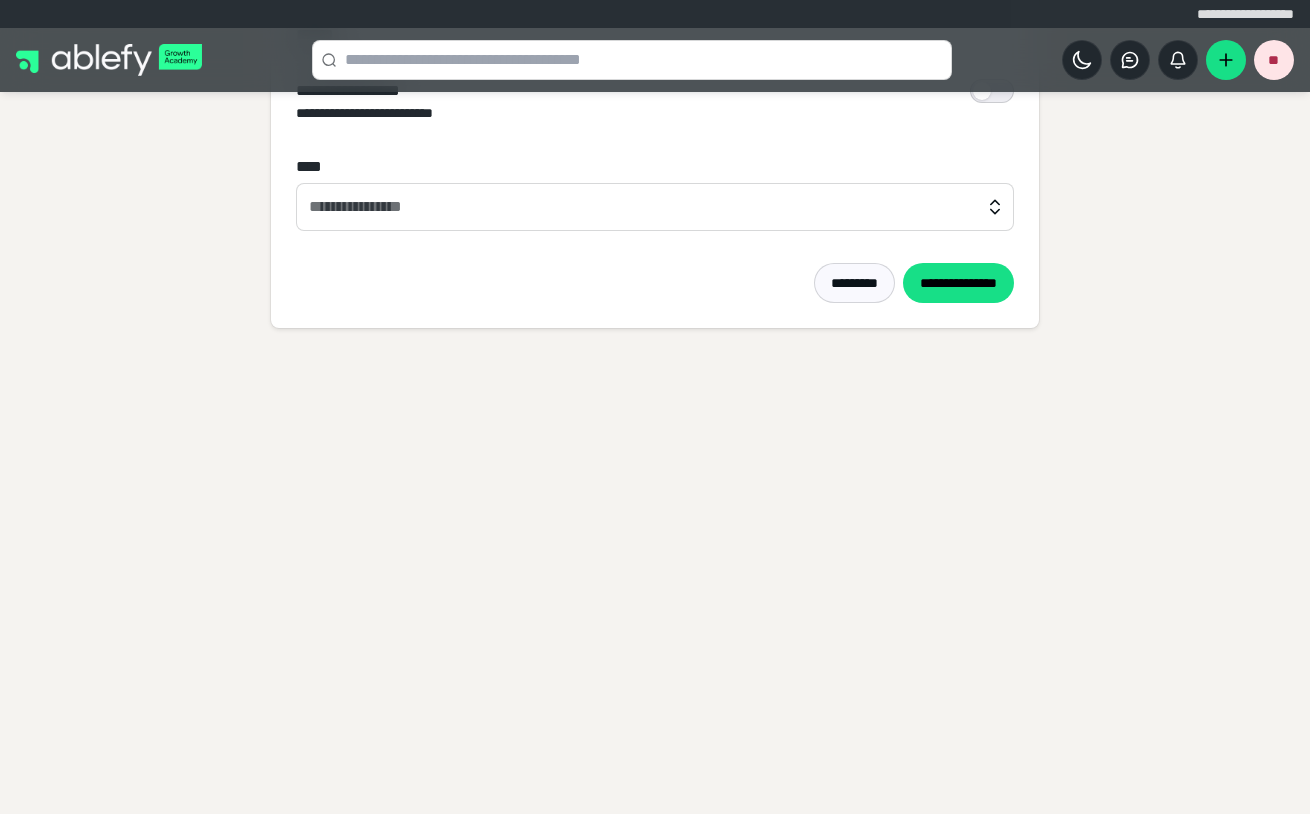 scroll, scrollTop: 0, scrollLeft: 0, axis: both 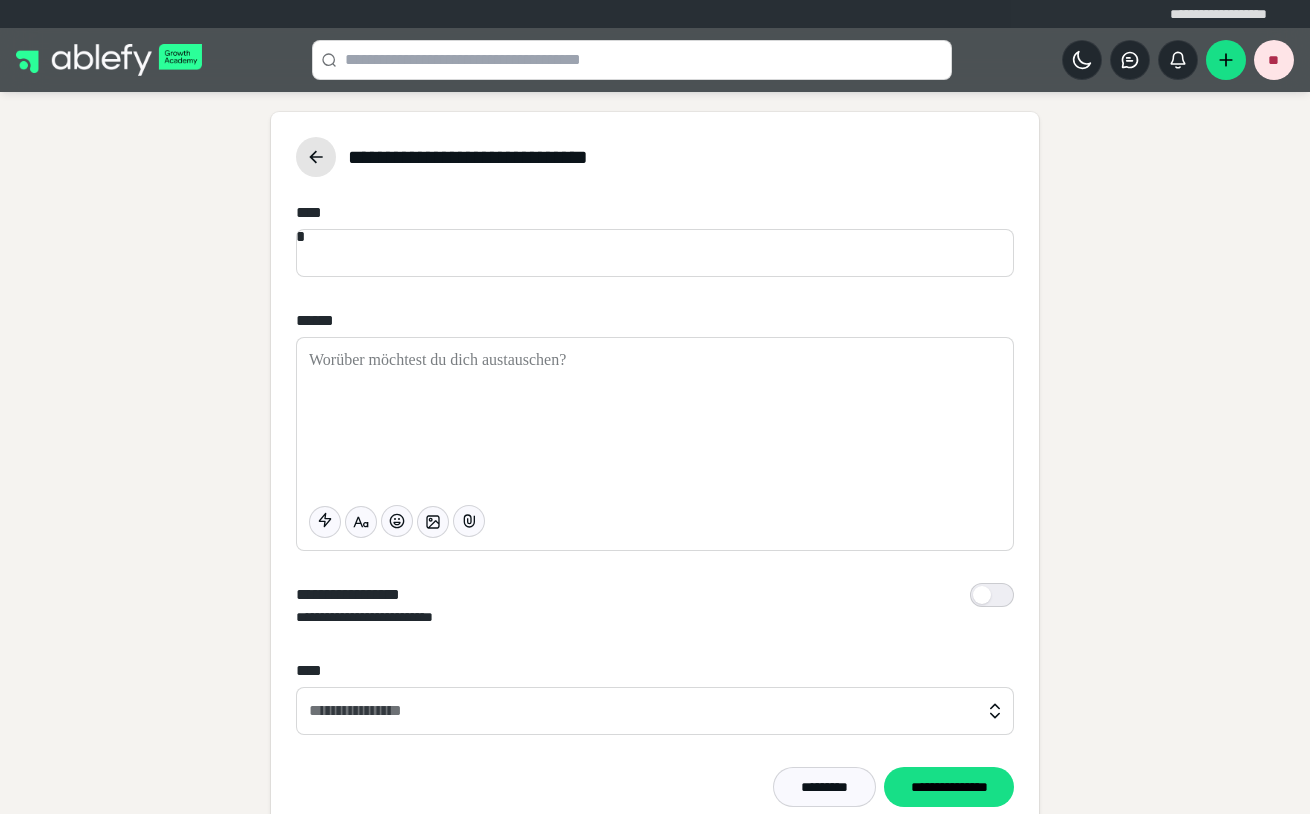 click 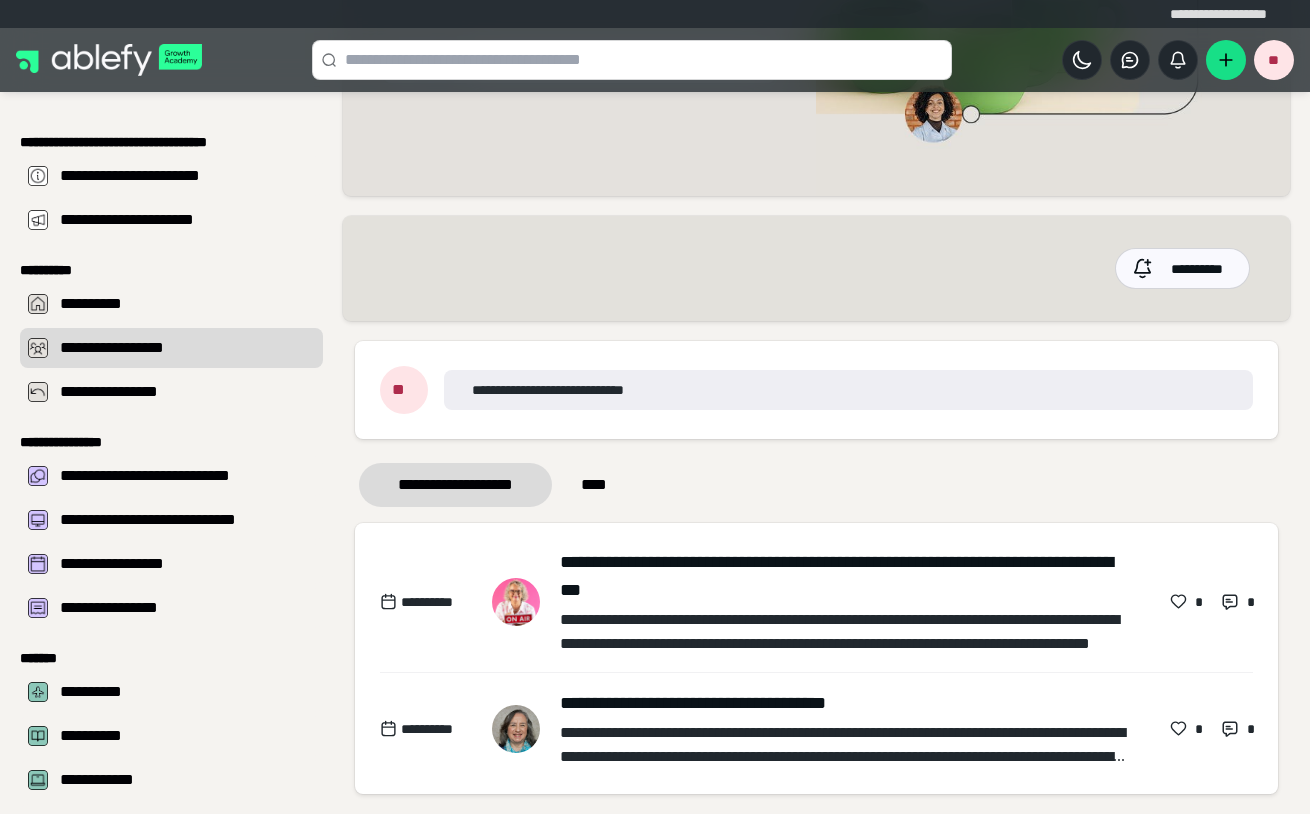 scroll, scrollTop: 352, scrollLeft: 0, axis: vertical 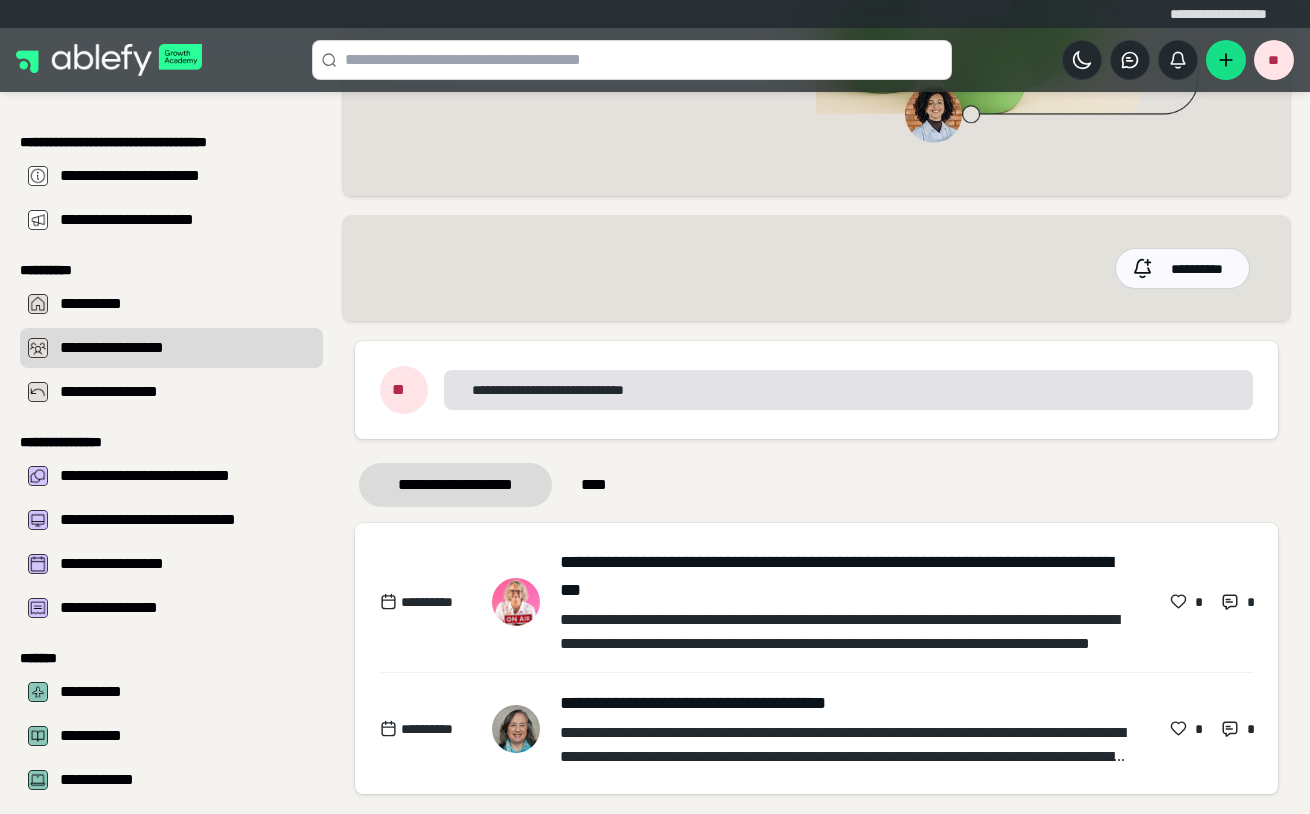click on "**********" at bounding box center [549, 390] 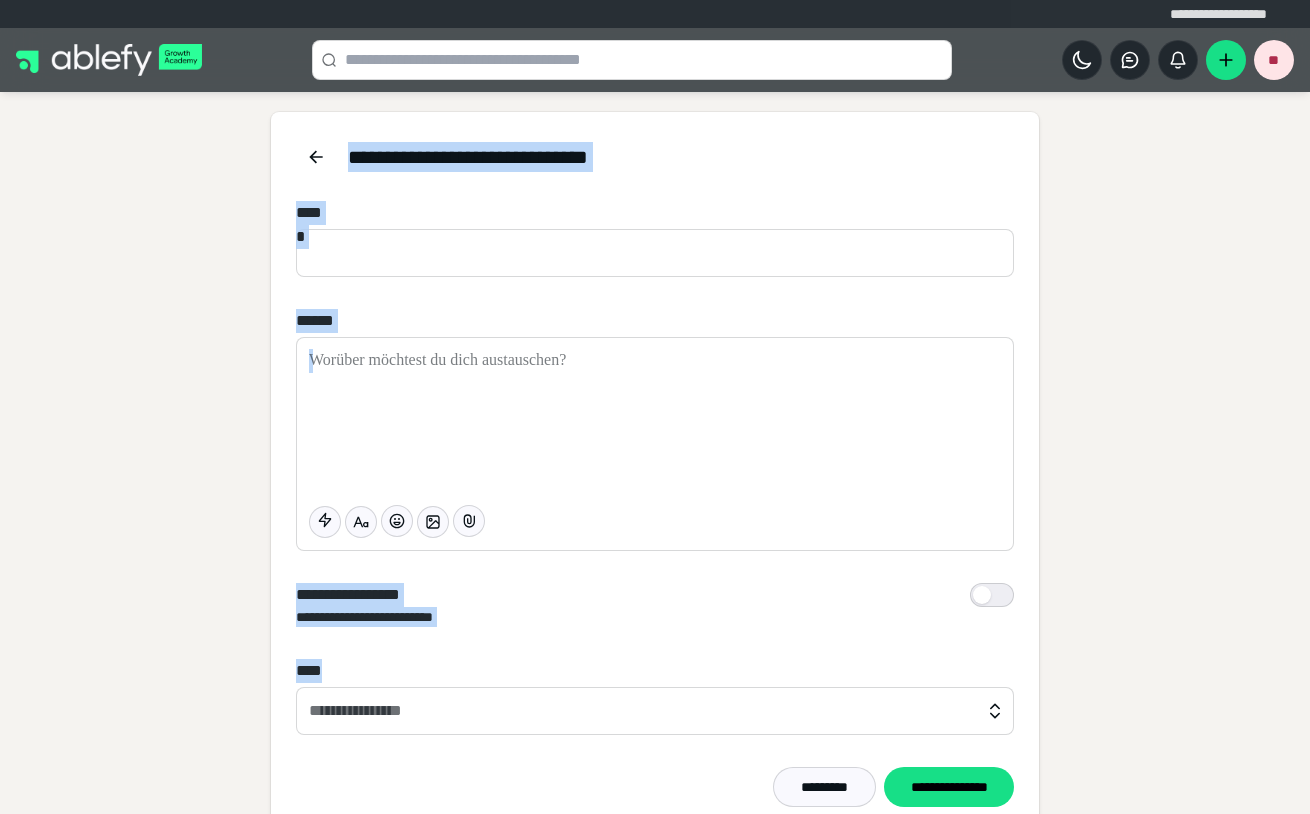 drag, startPoint x: 241, startPoint y: 115, endPoint x: 1080, endPoint y: 687, distance: 1015.4334 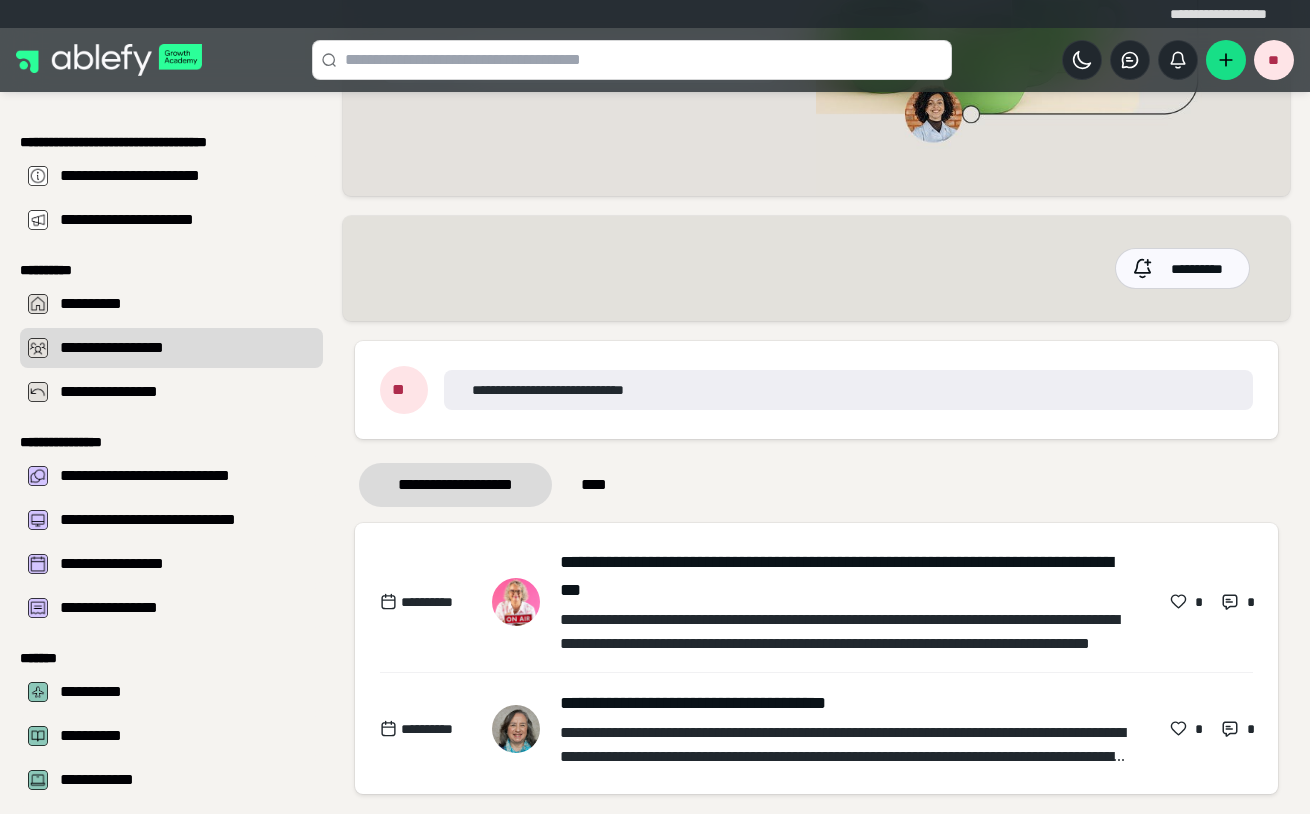 scroll, scrollTop: 352, scrollLeft: 0, axis: vertical 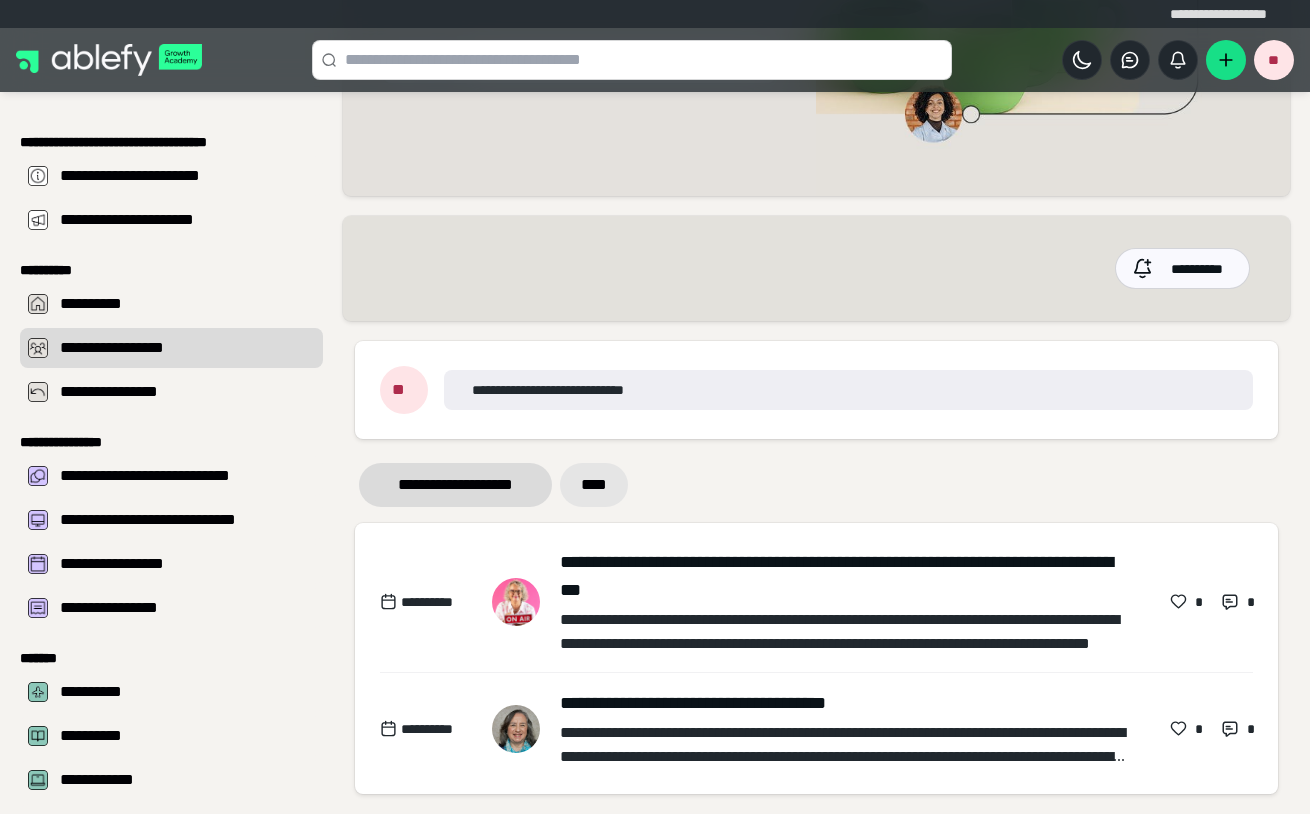 click on "****" at bounding box center [594, 485] 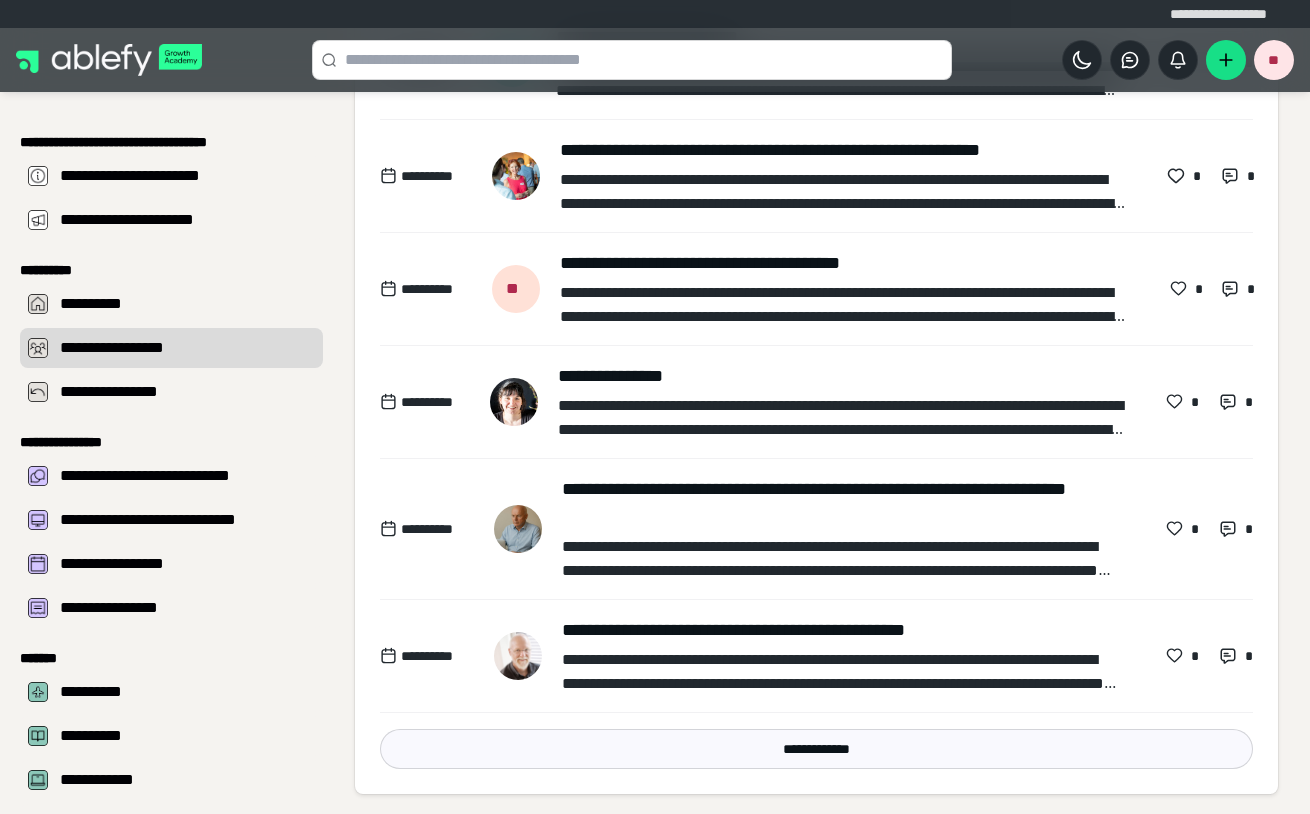scroll, scrollTop: 1413, scrollLeft: 0, axis: vertical 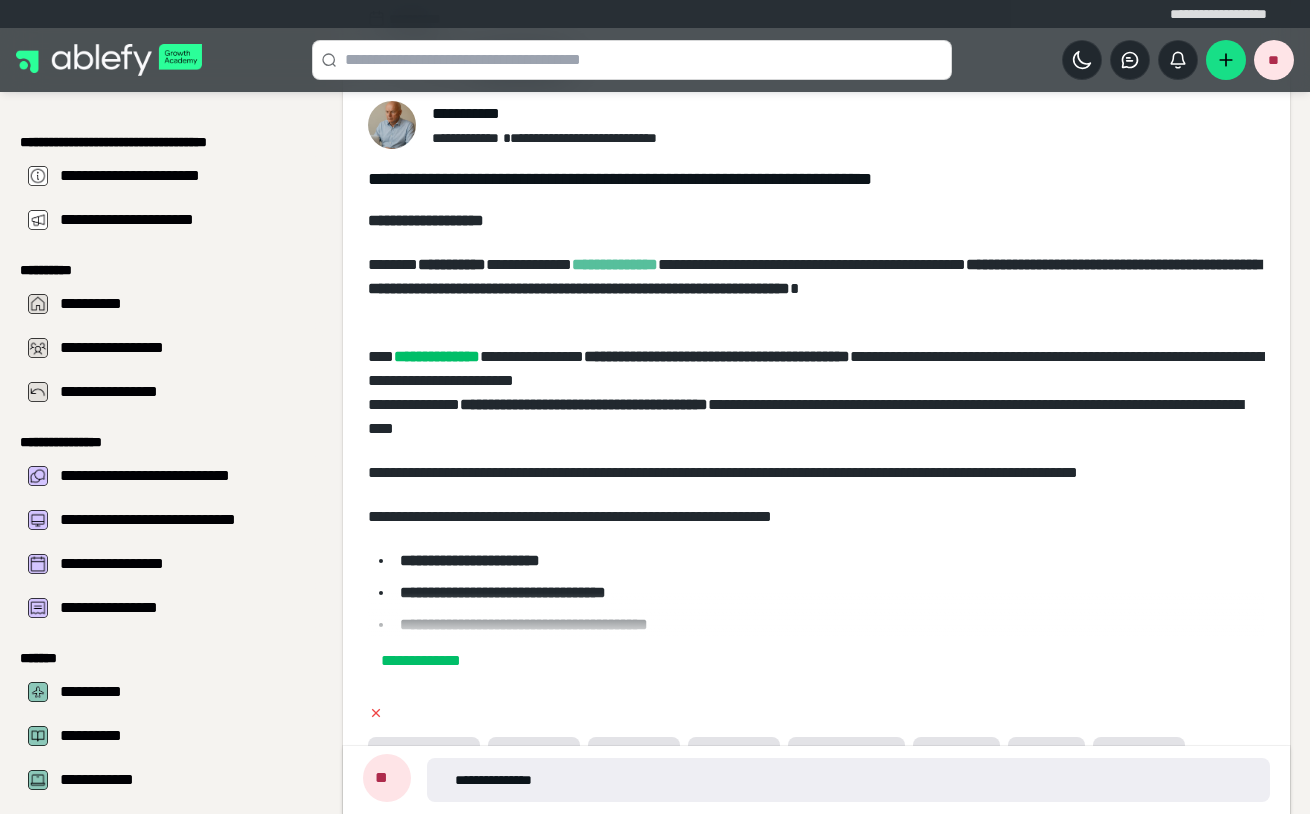 click on "**********" at bounding box center [615, 264] 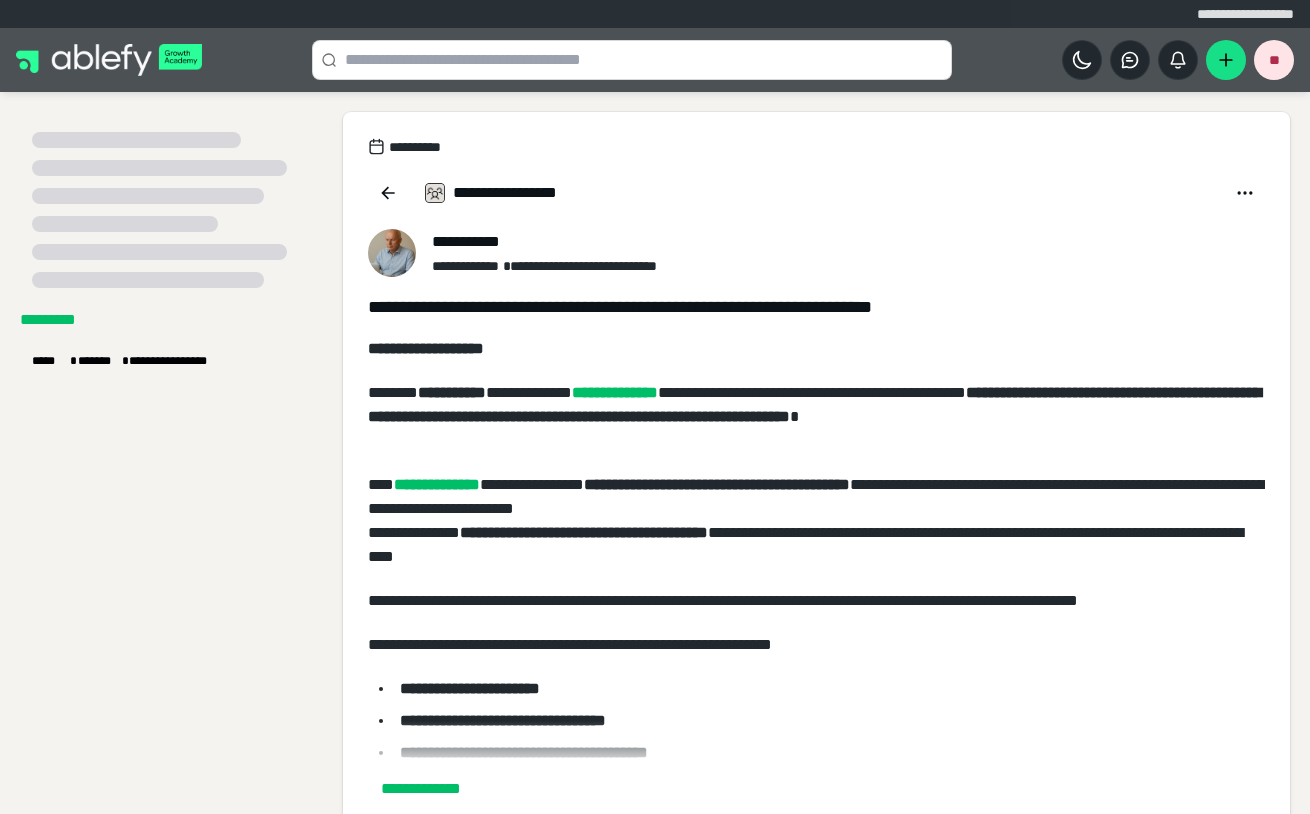 scroll, scrollTop: 128, scrollLeft: 0, axis: vertical 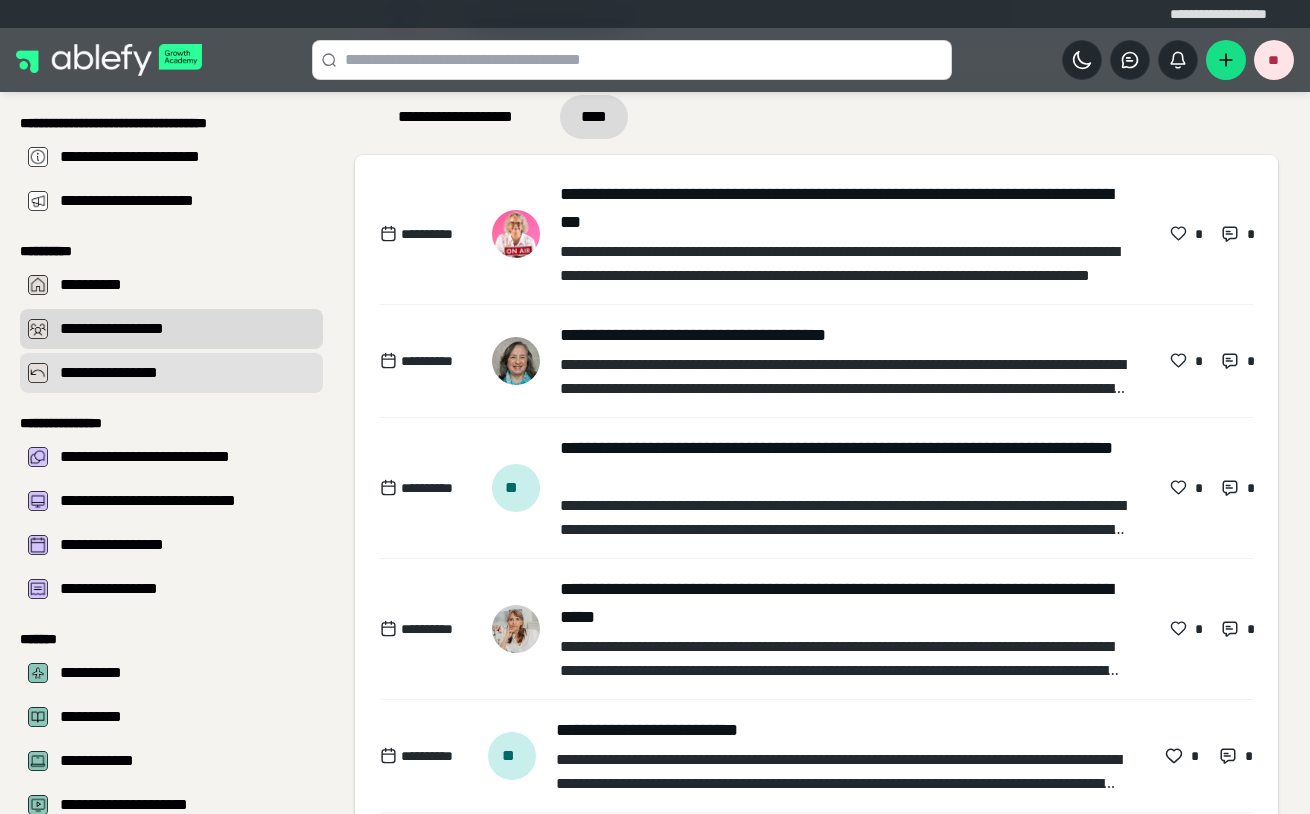 click on "**********" at bounding box center [185, 373] 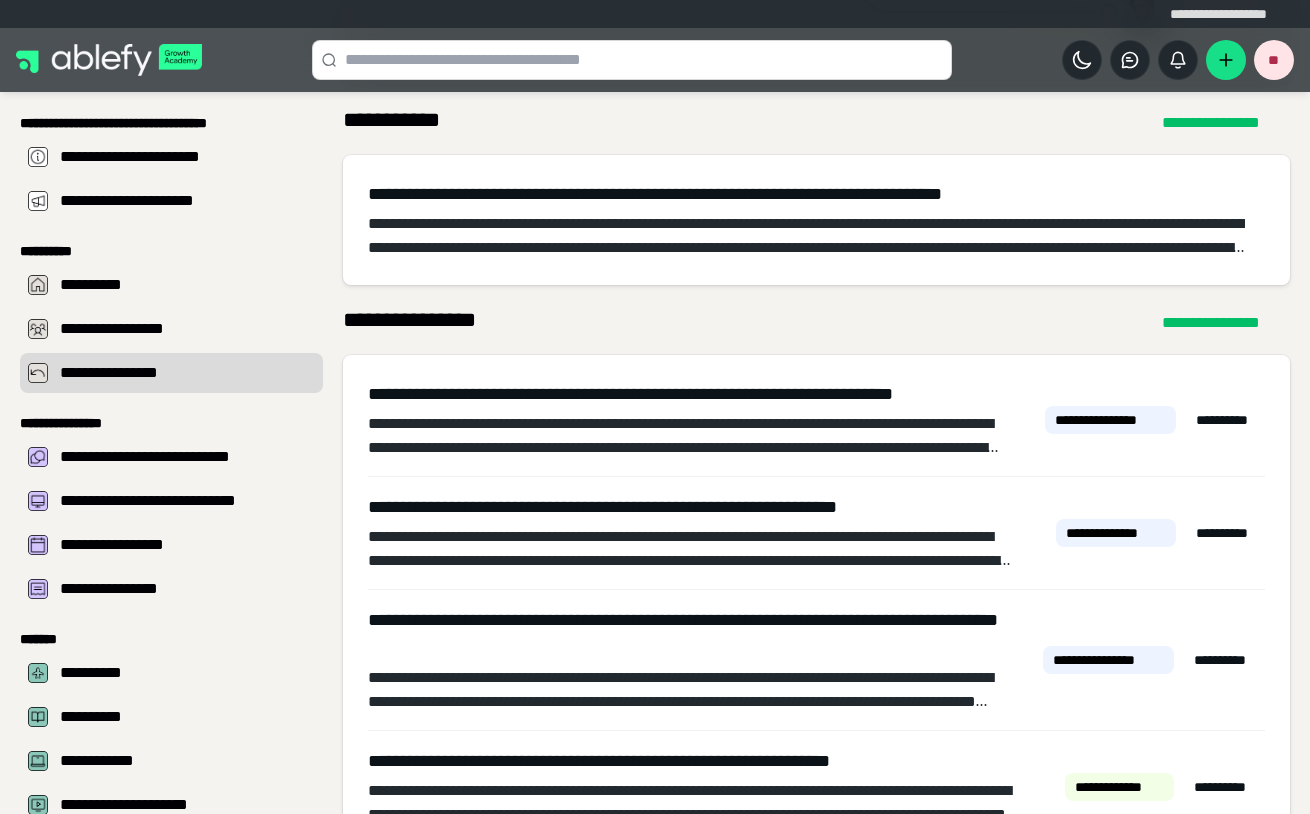 scroll, scrollTop: 460, scrollLeft: 0, axis: vertical 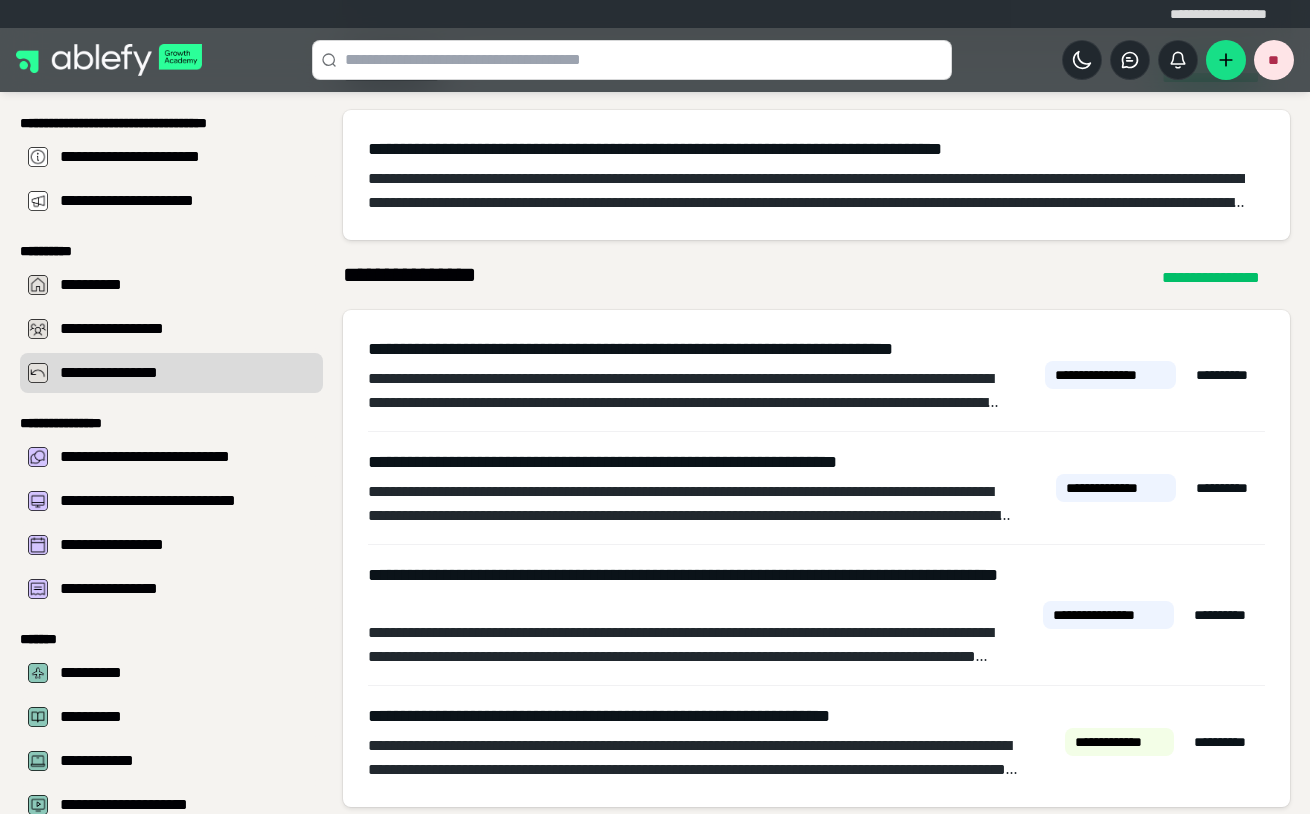 click on "**********" at bounding box center [807, 191] 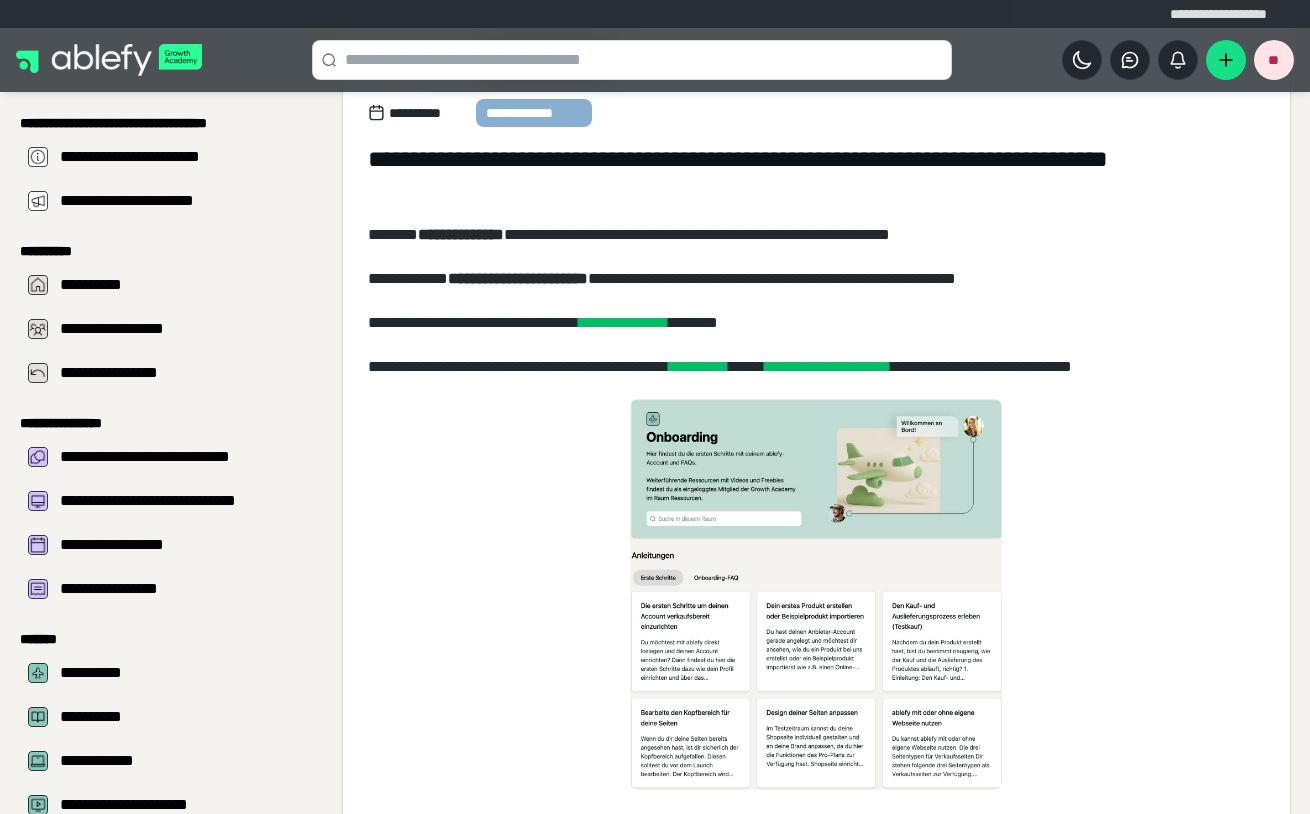 scroll, scrollTop: 113, scrollLeft: 0, axis: vertical 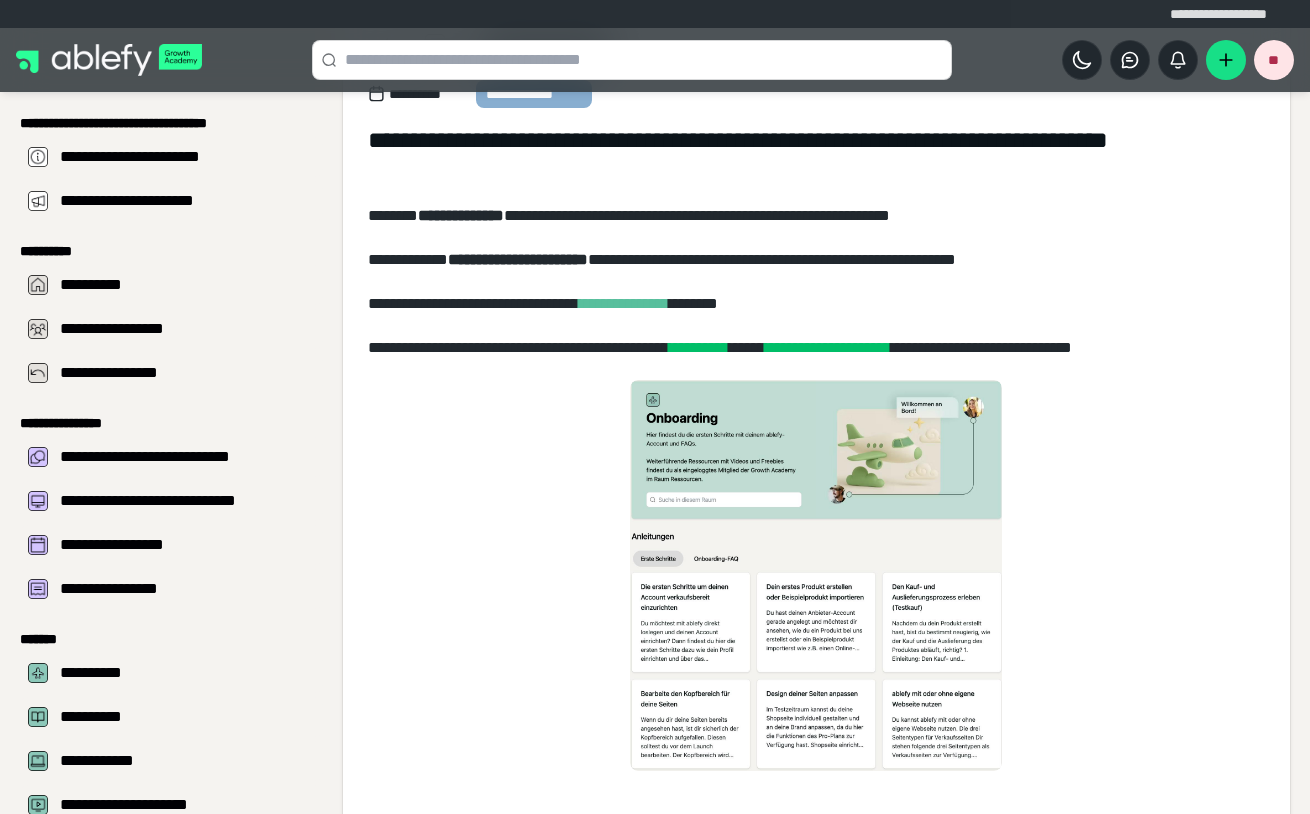 click on "**********" at bounding box center [624, 303] 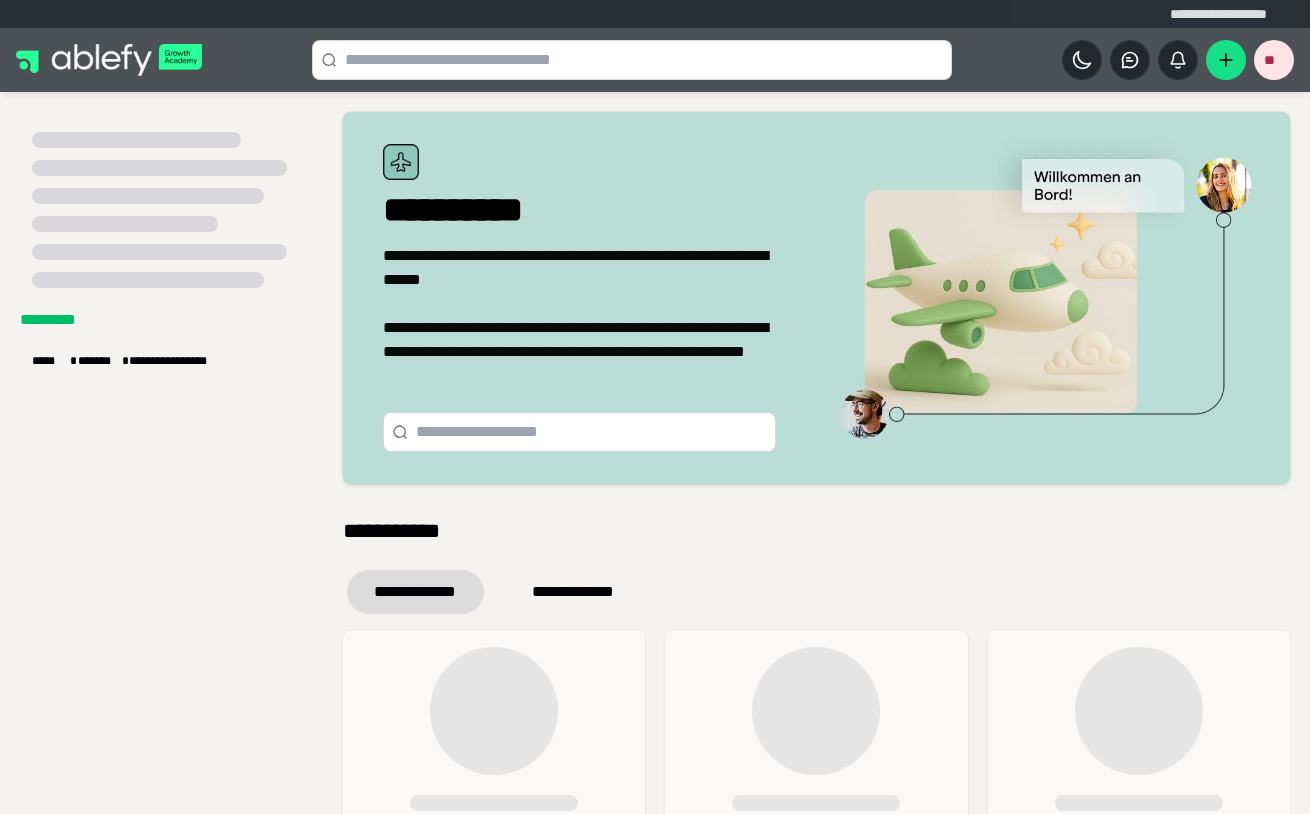 scroll, scrollTop: 0, scrollLeft: 0, axis: both 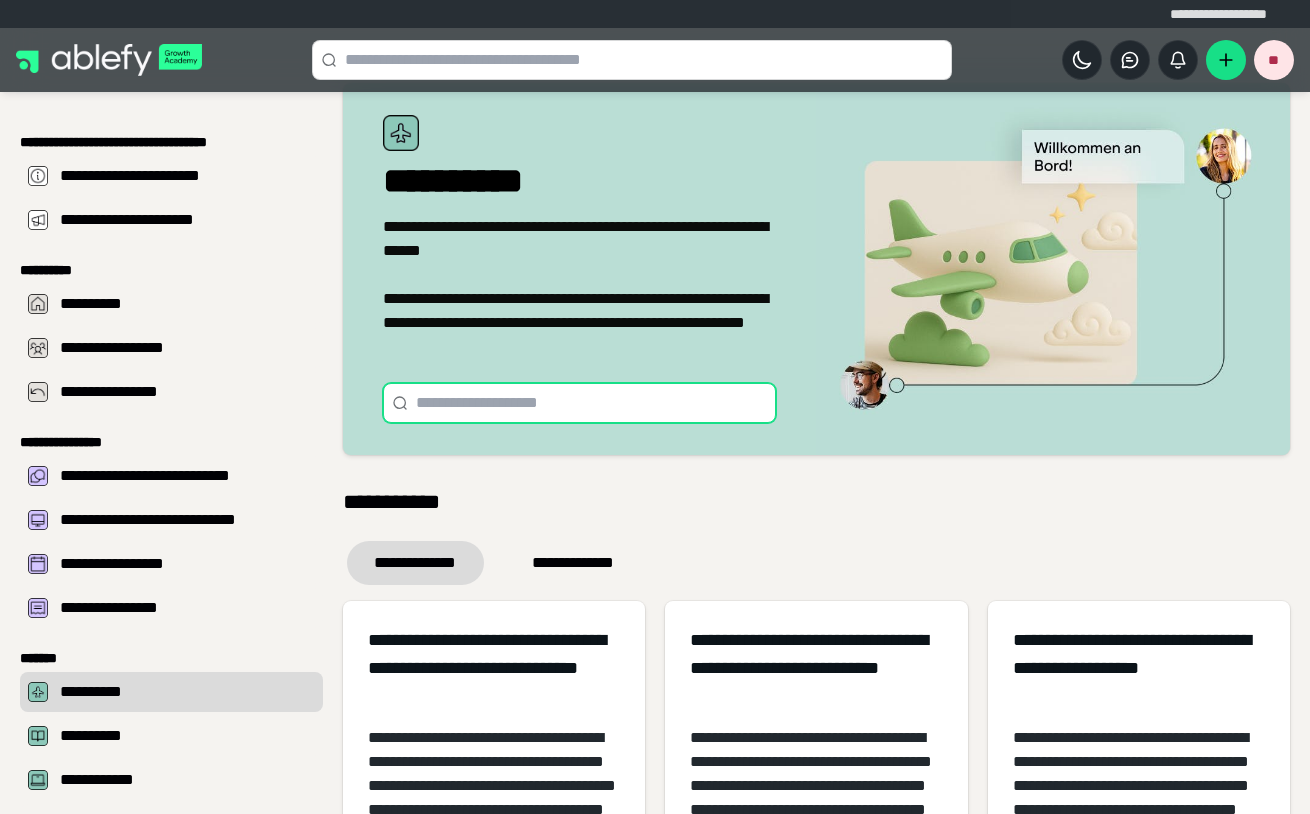click at bounding box center [592, 403] 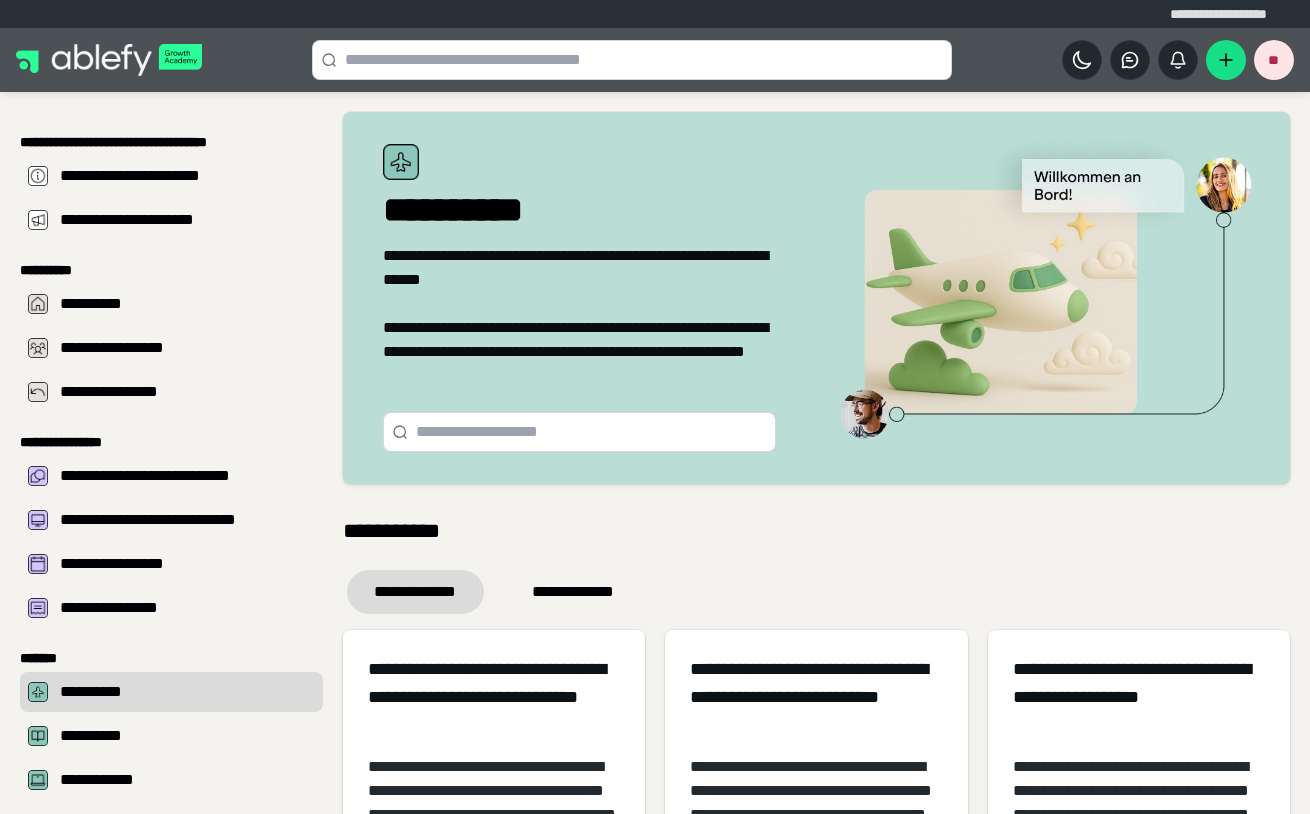 scroll, scrollTop: 0, scrollLeft: 0, axis: both 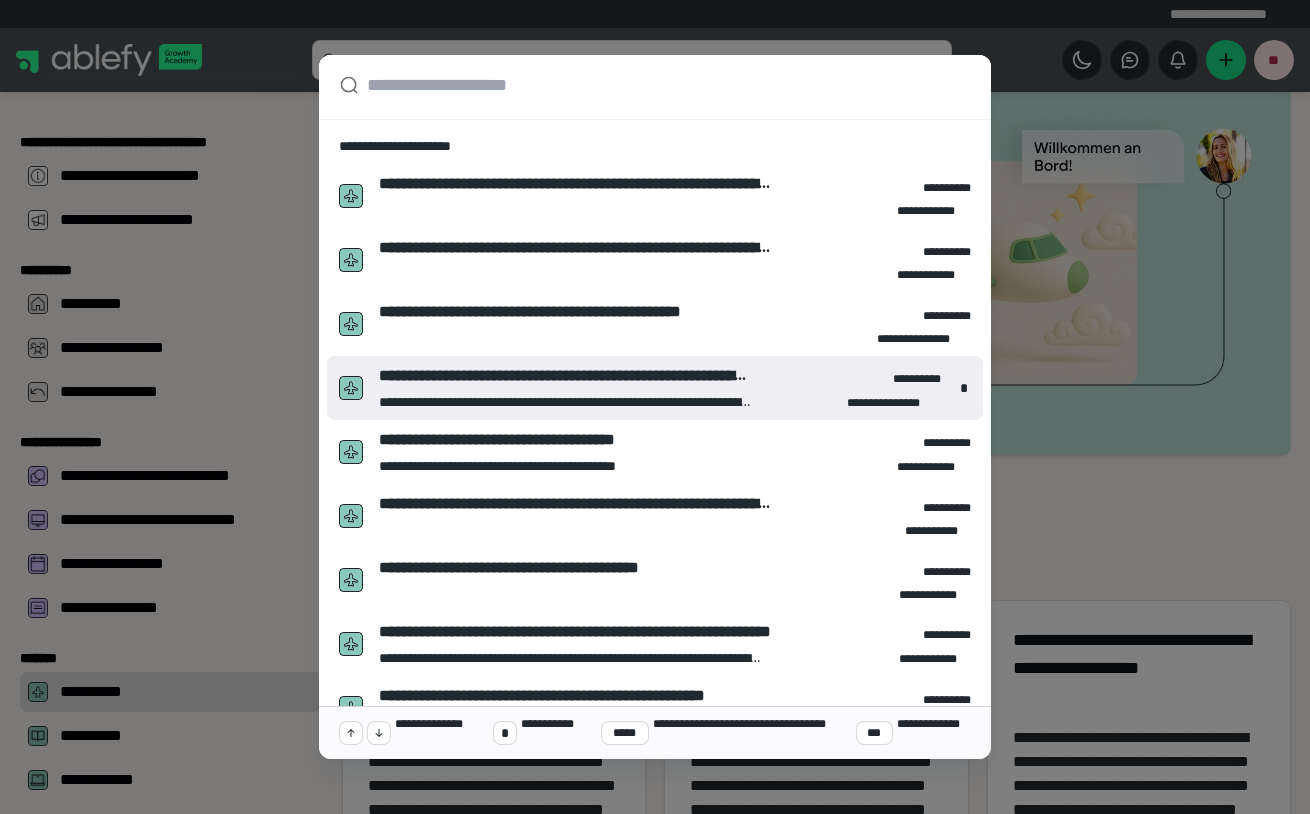 click on "**********" at bounding box center [565, 402] 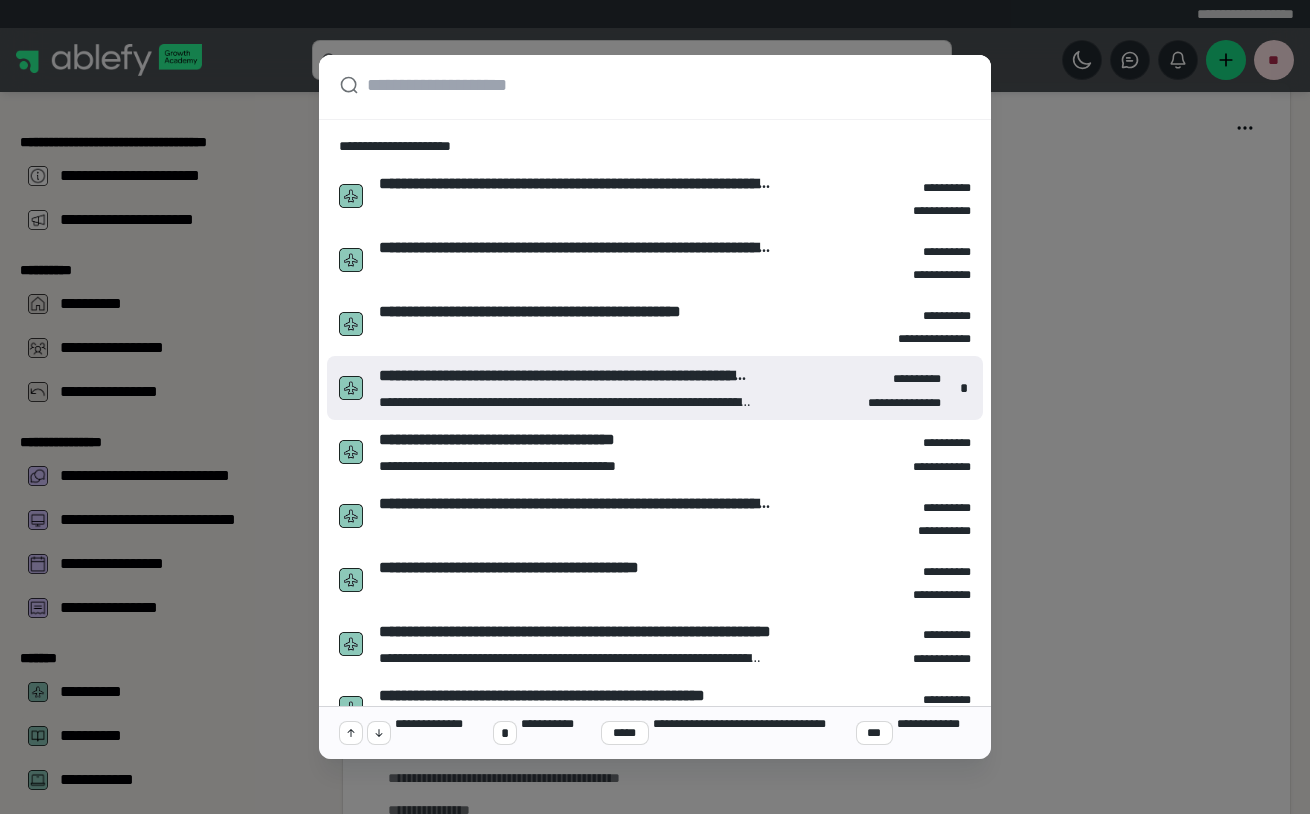 type on "*" 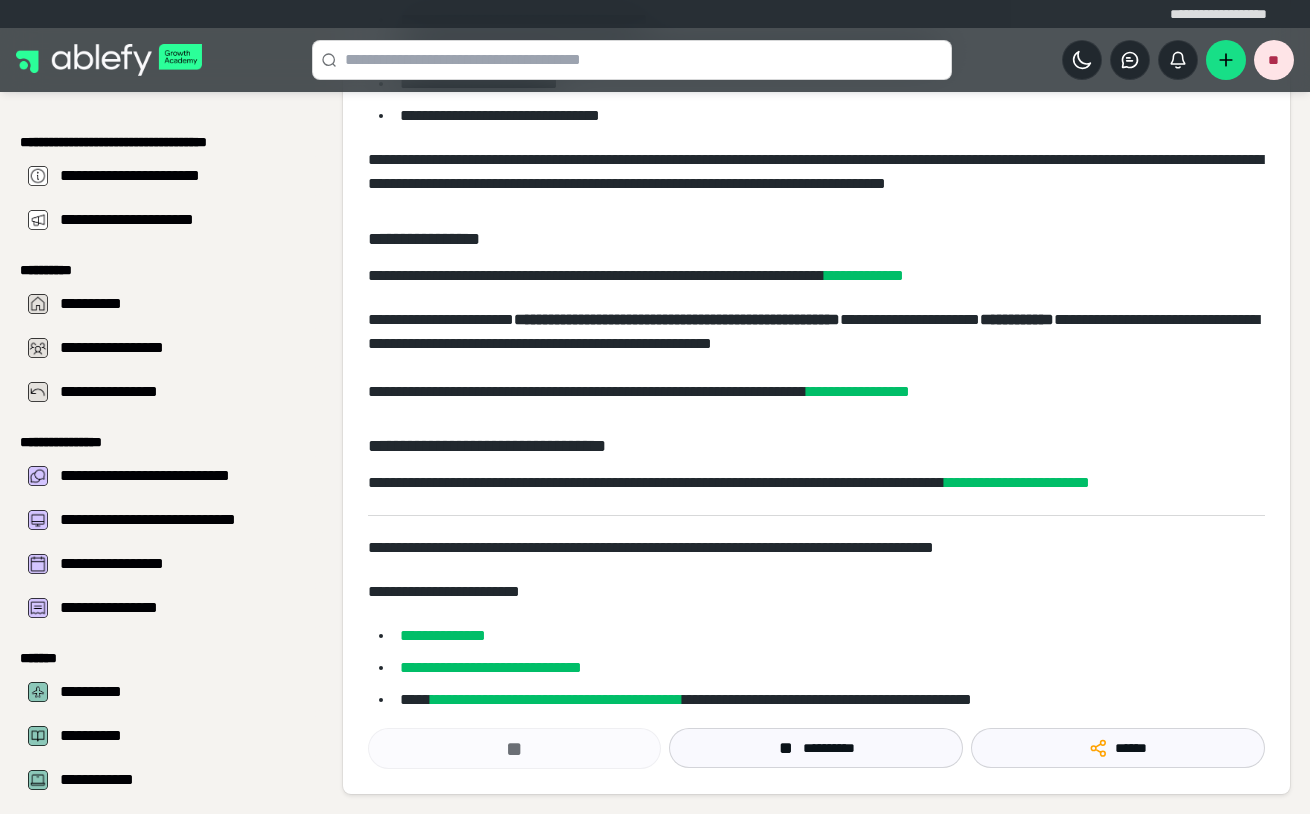 scroll, scrollTop: 5640, scrollLeft: 0, axis: vertical 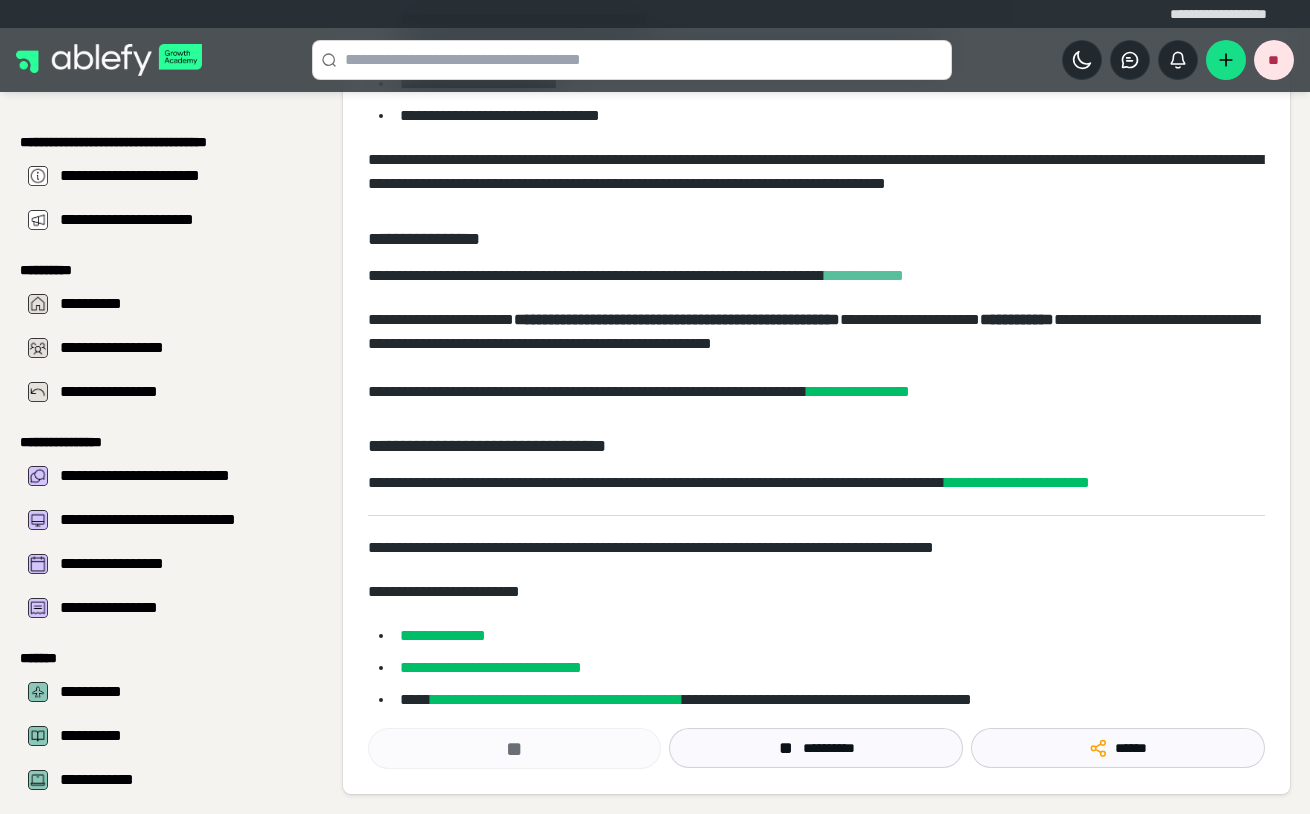 click on "**********" at bounding box center (864, 275) 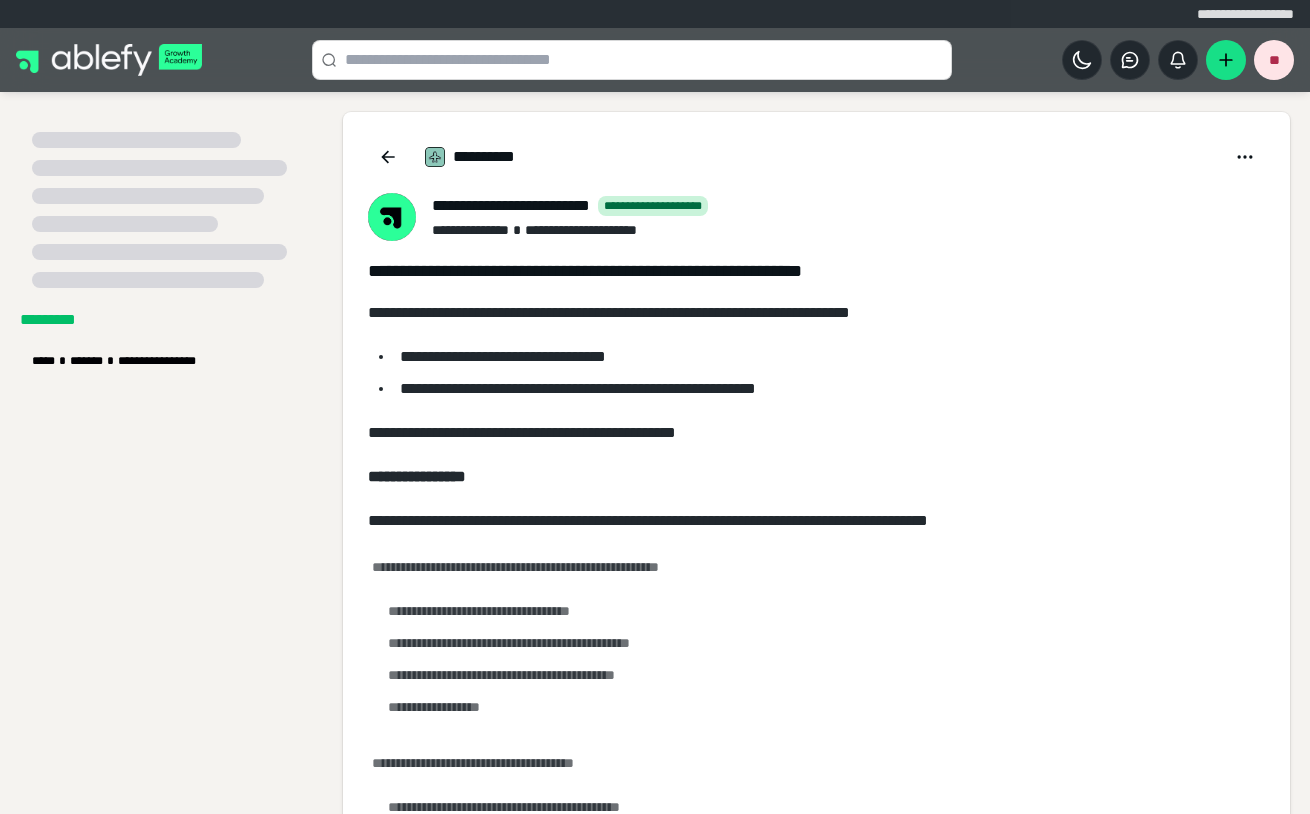 scroll, scrollTop: 5107, scrollLeft: 0, axis: vertical 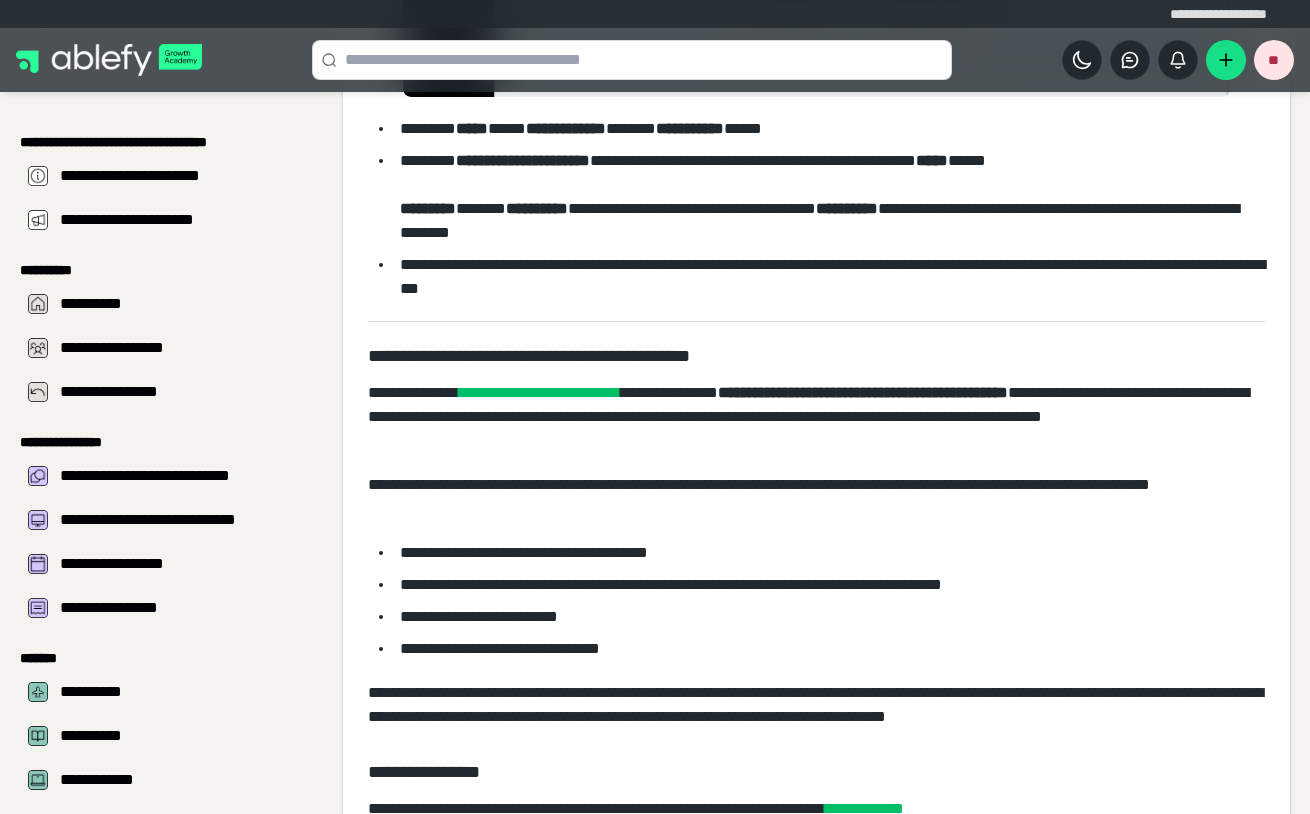 click at bounding box center (109, 60) 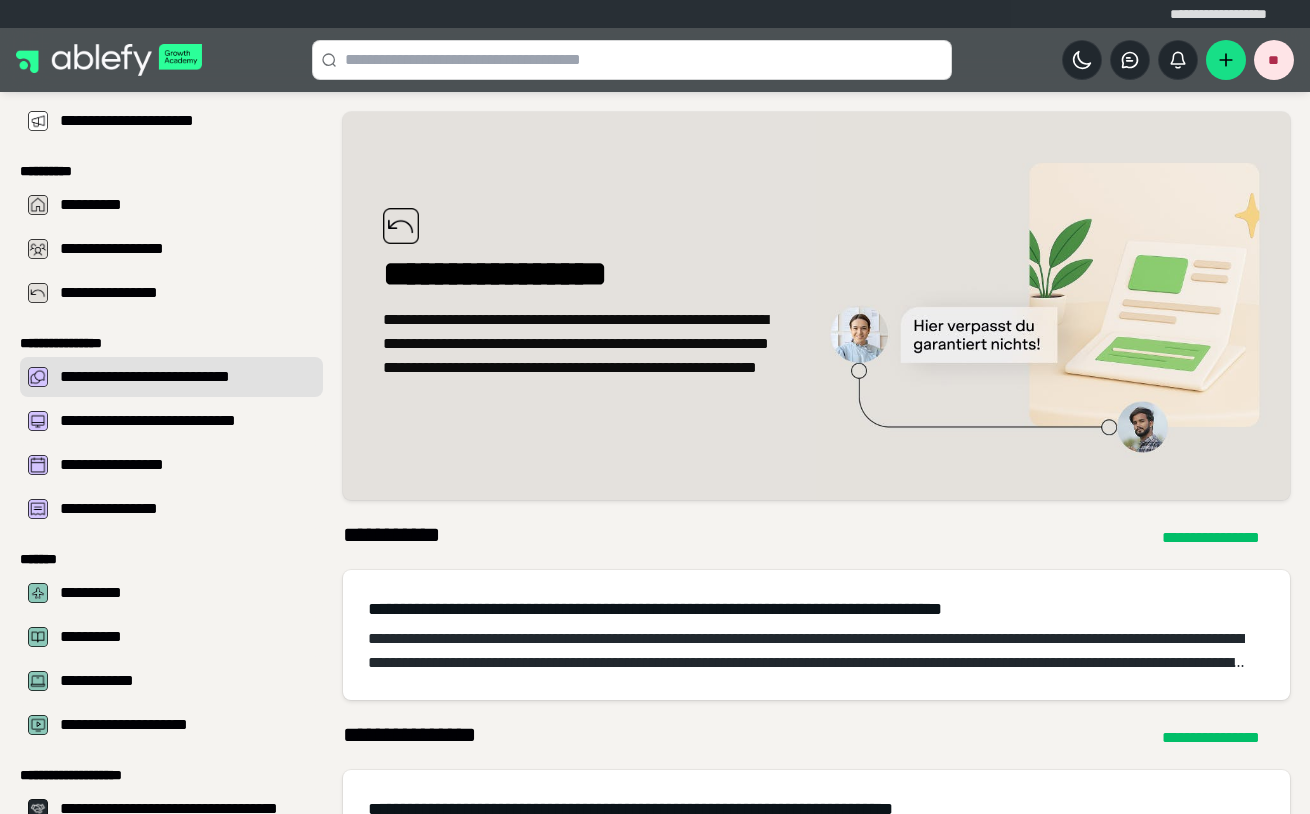 scroll, scrollTop: 100, scrollLeft: 0, axis: vertical 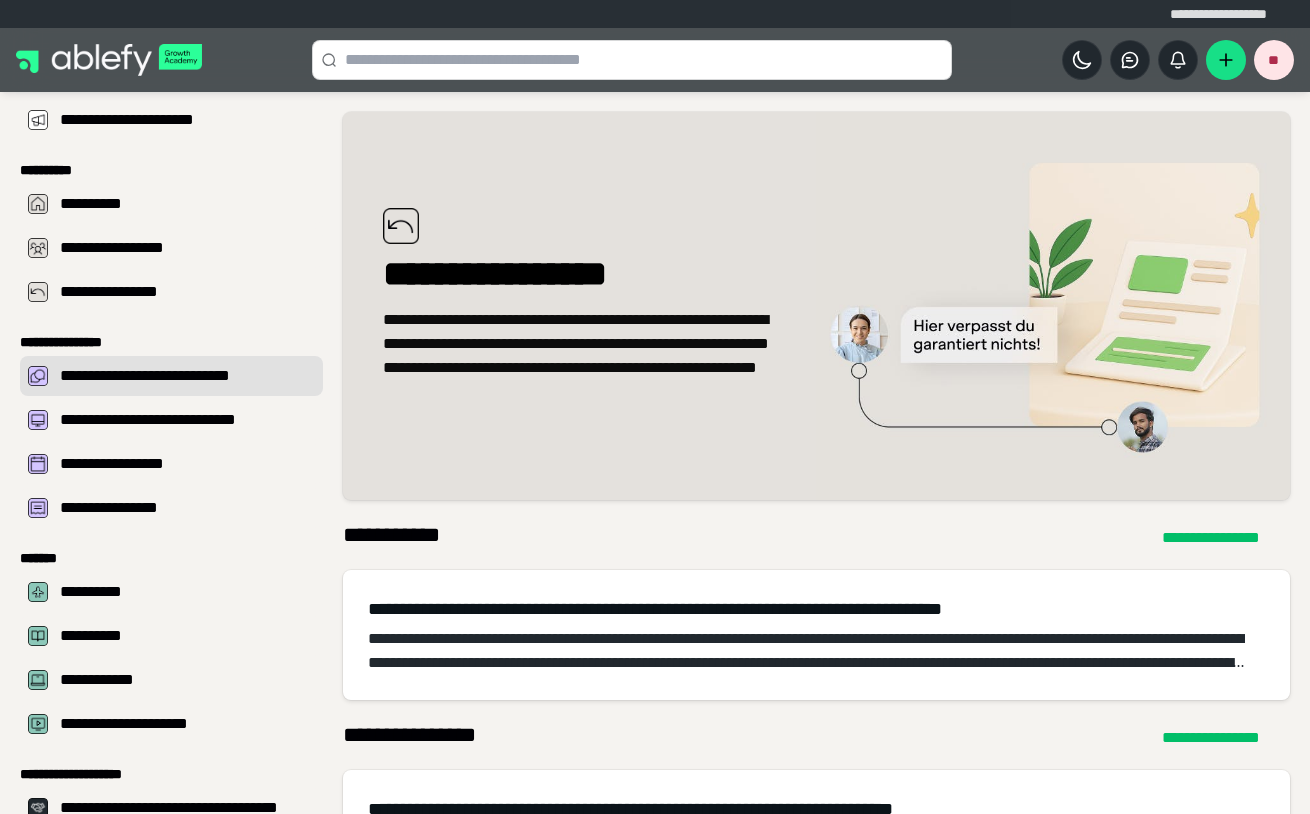 click on "**********" at bounding box center [185, 376] 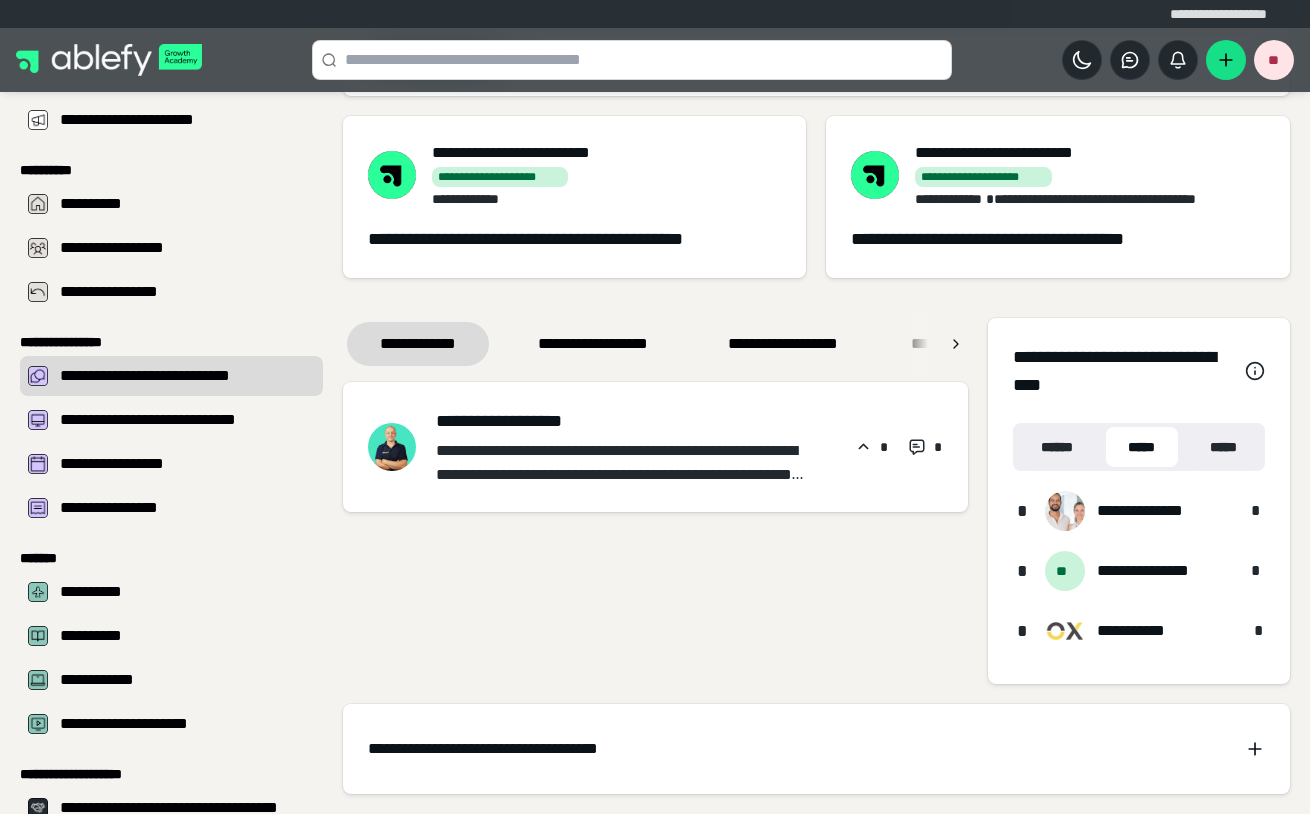 scroll, scrollTop: 647, scrollLeft: 0, axis: vertical 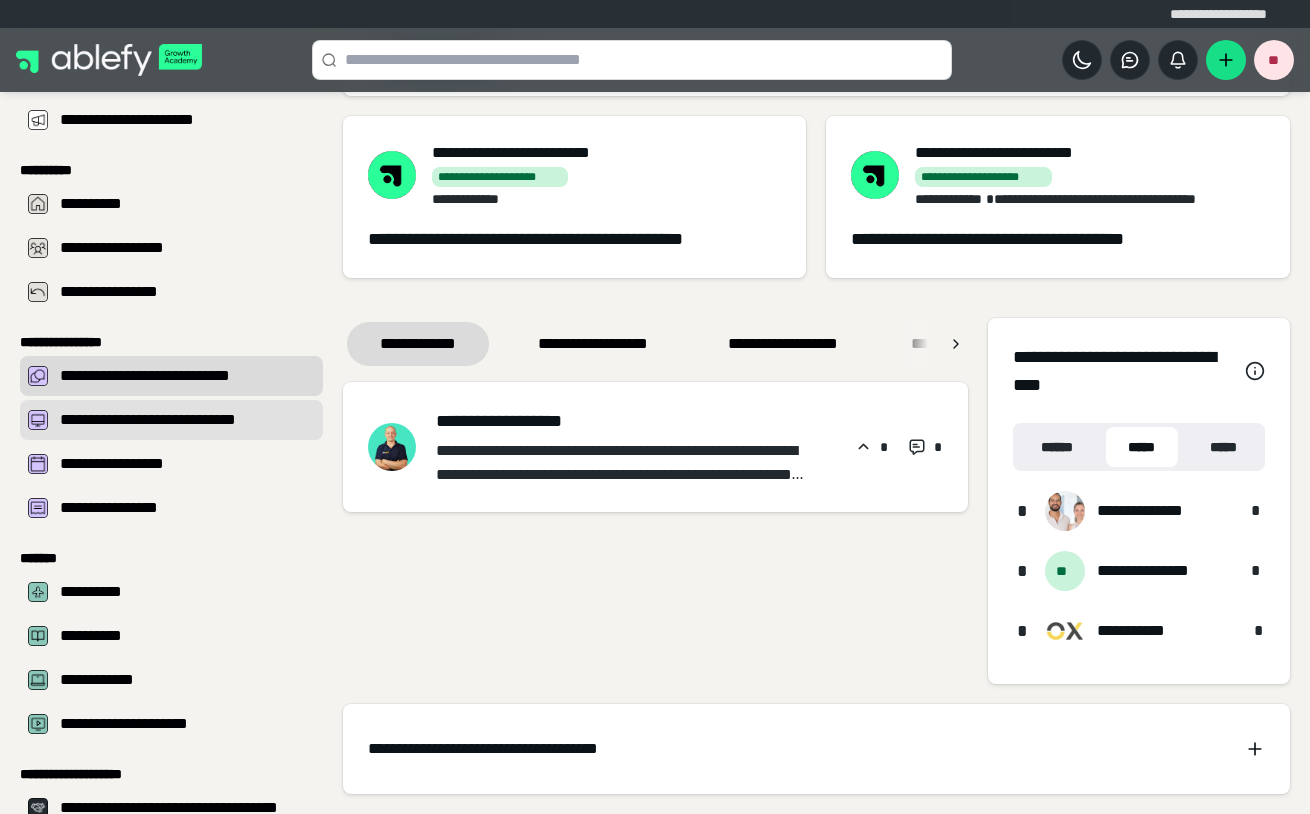 click on "**********" at bounding box center (185, 420) 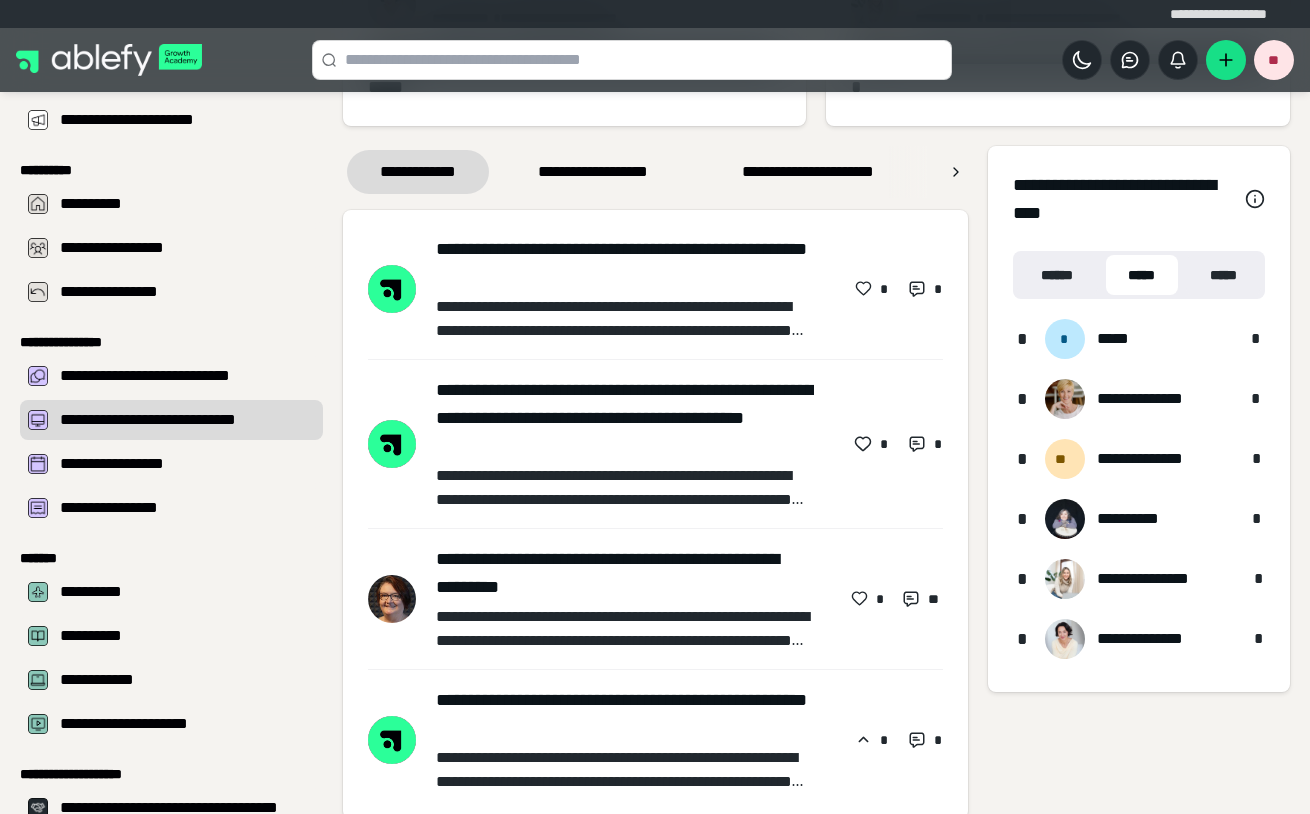scroll, scrollTop: 762, scrollLeft: 0, axis: vertical 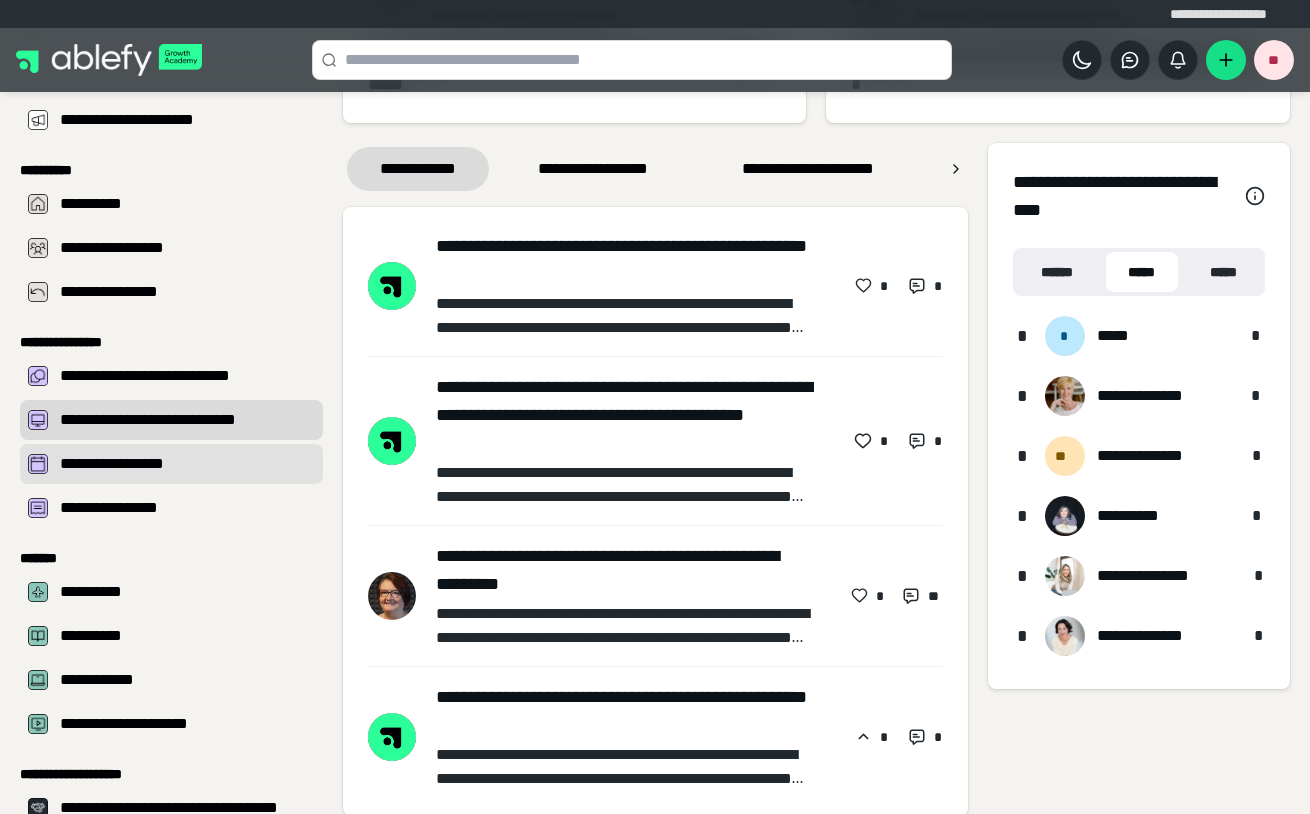 click on "**********" at bounding box center [171, 464] 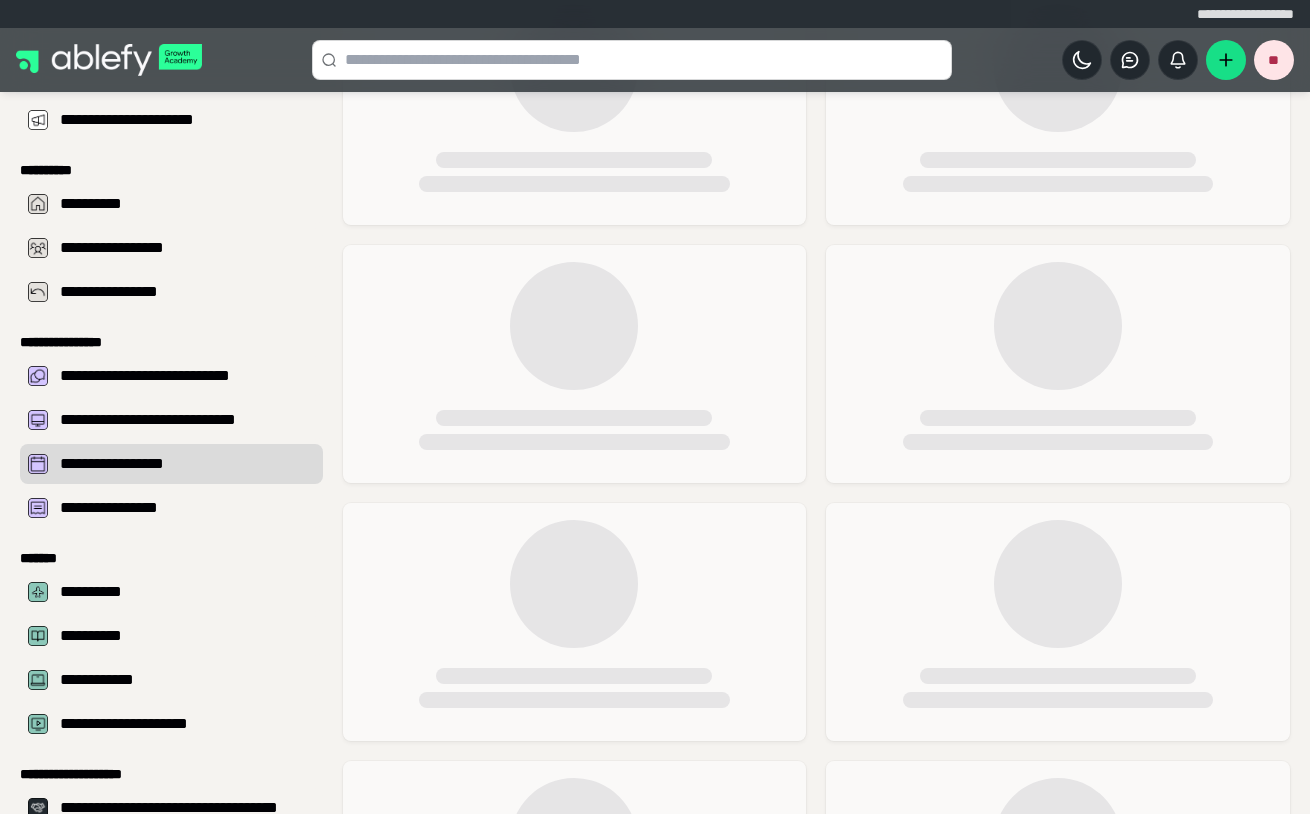 scroll, scrollTop: 0, scrollLeft: 0, axis: both 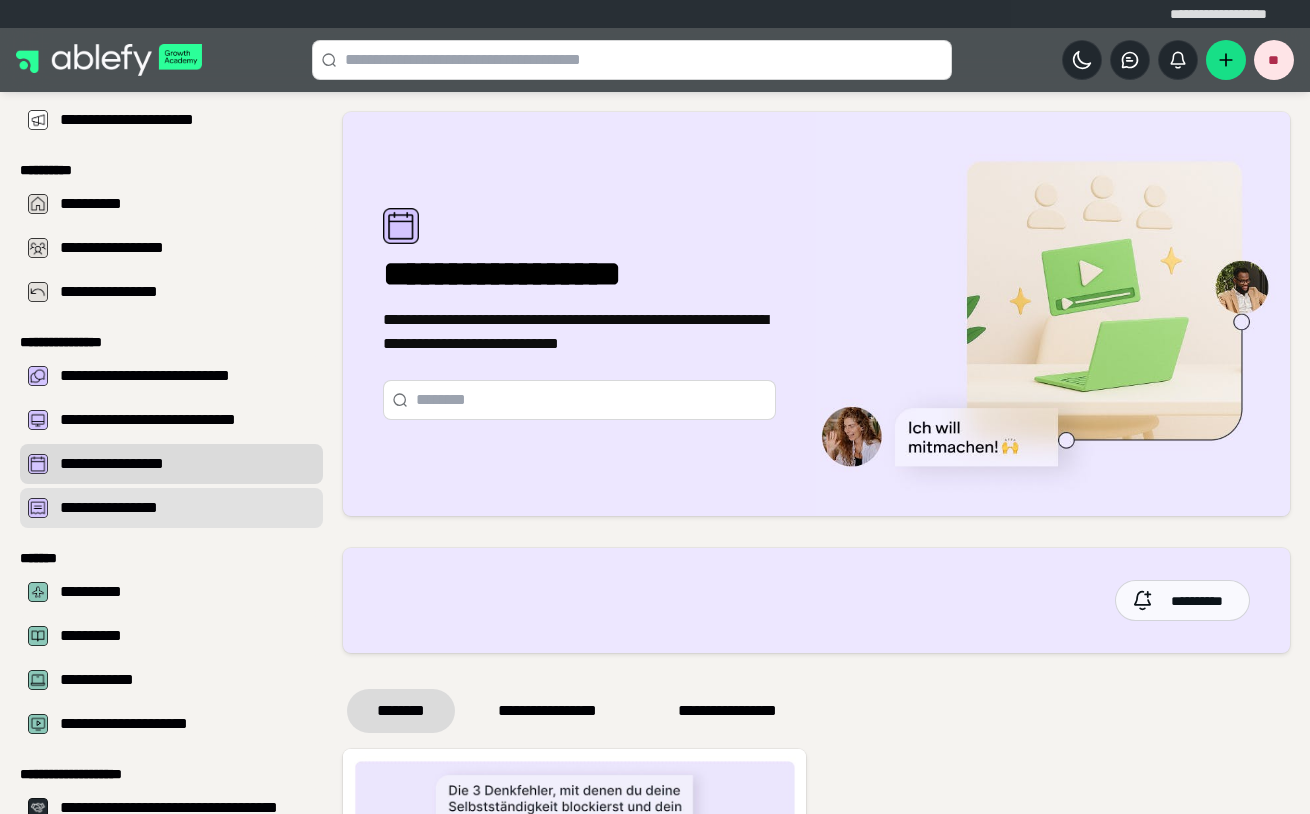 click on "**********" at bounding box center (171, 508) 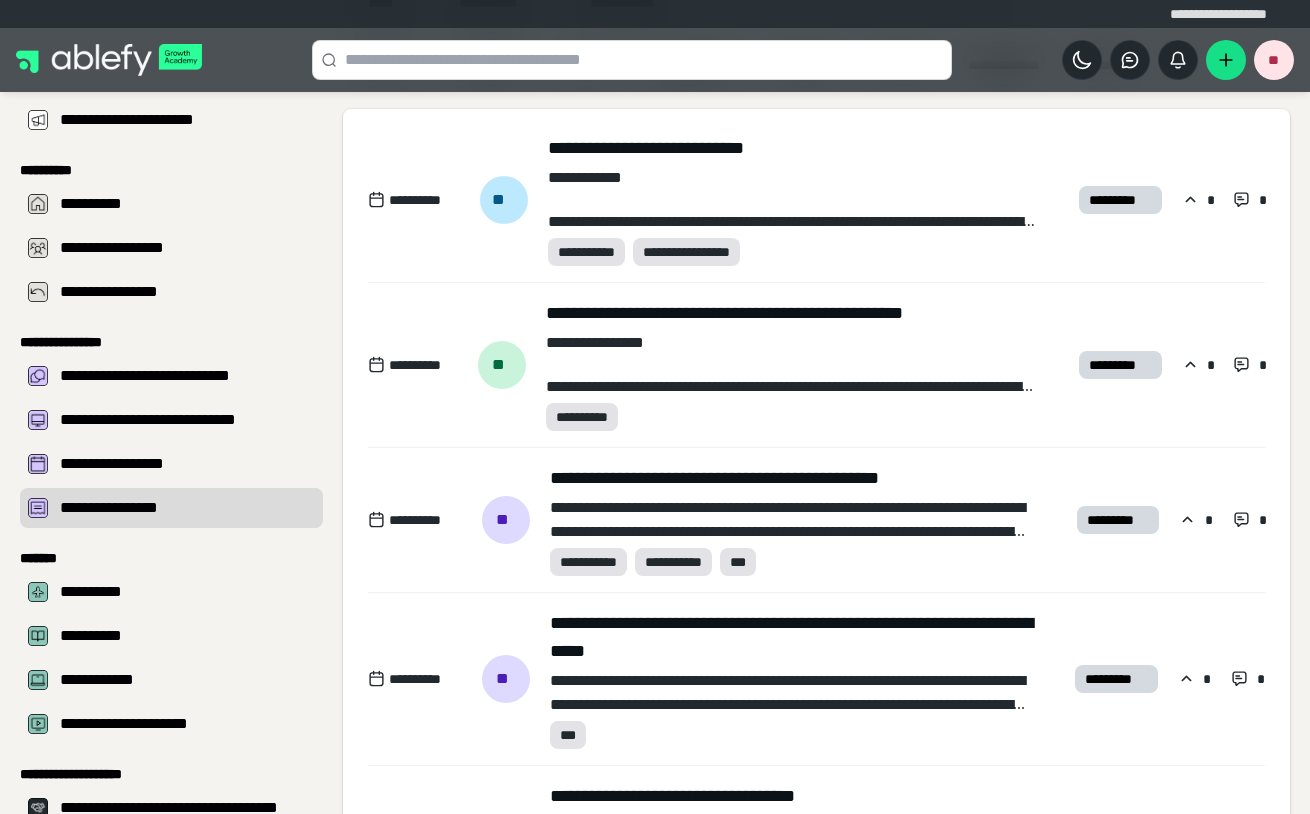 scroll, scrollTop: 1427, scrollLeft: 0, axis: vertical 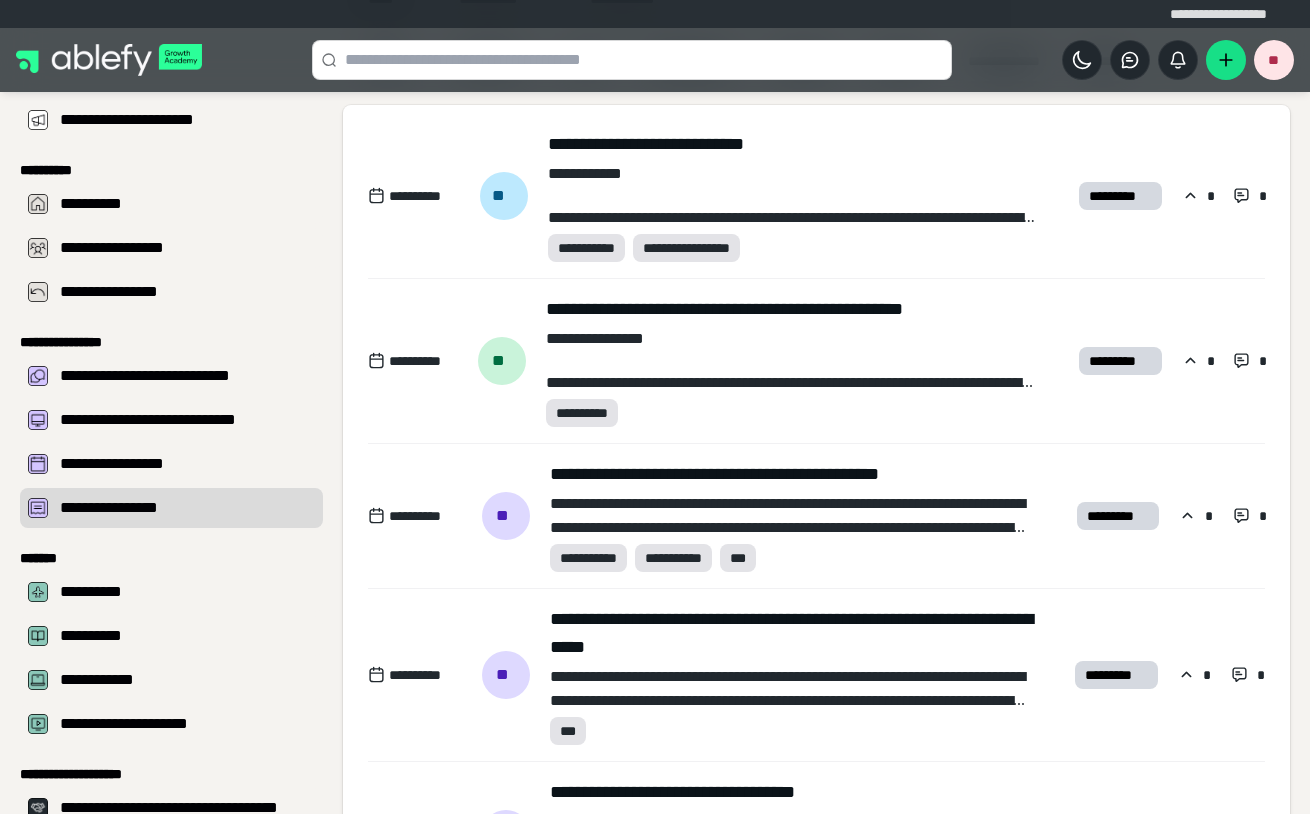 click on "**********" at bounding box center (792, 309) 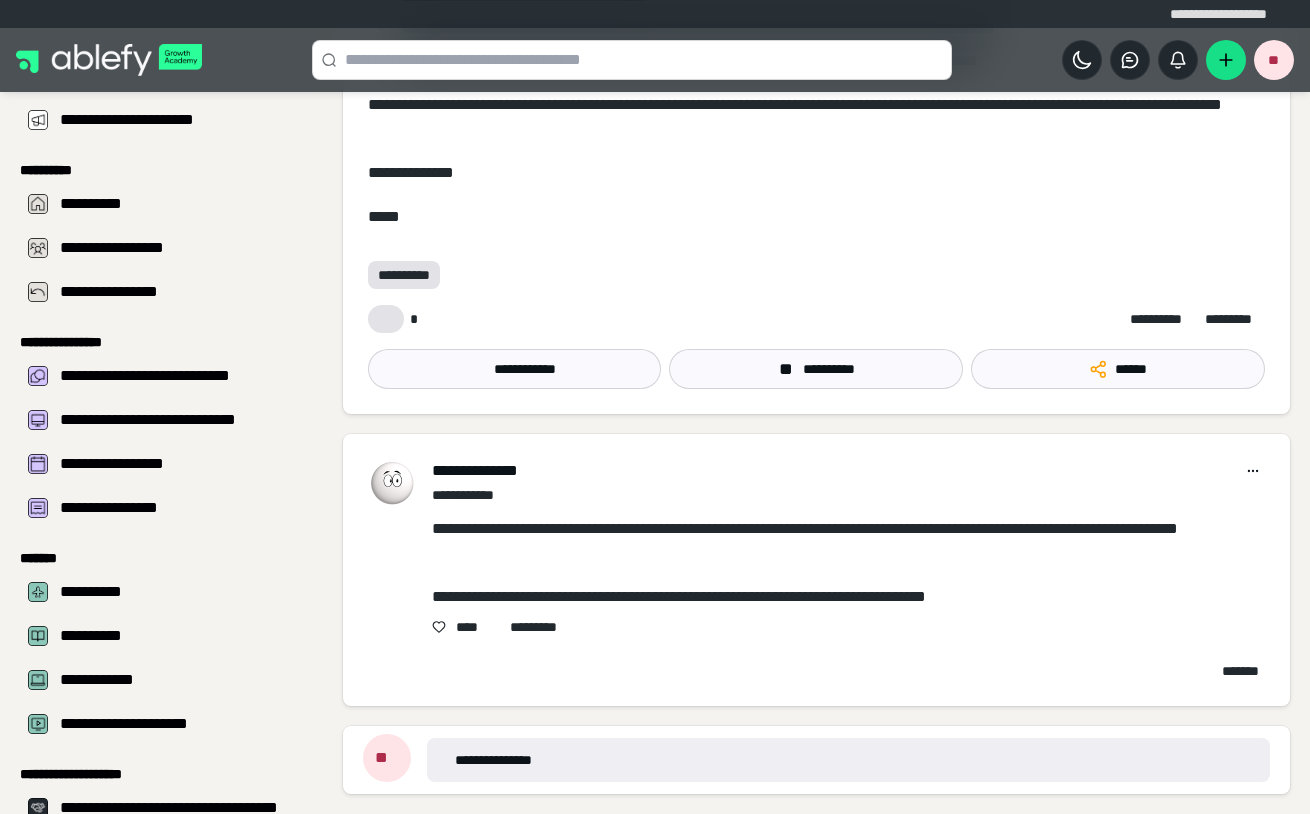 scroll, scrollTop: 812, scrollLeft: 0, axis: vertical 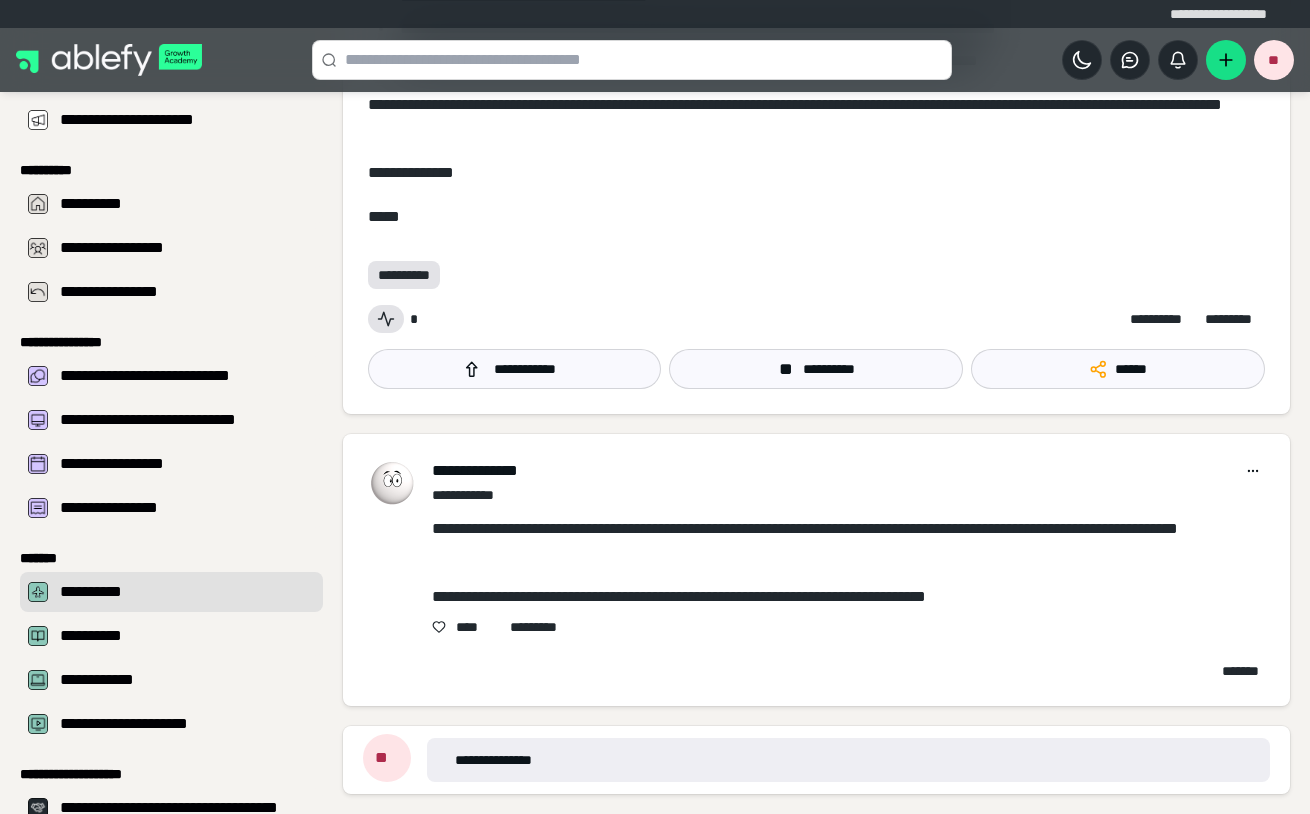 click on "**********" at bounding box center (185, 592) 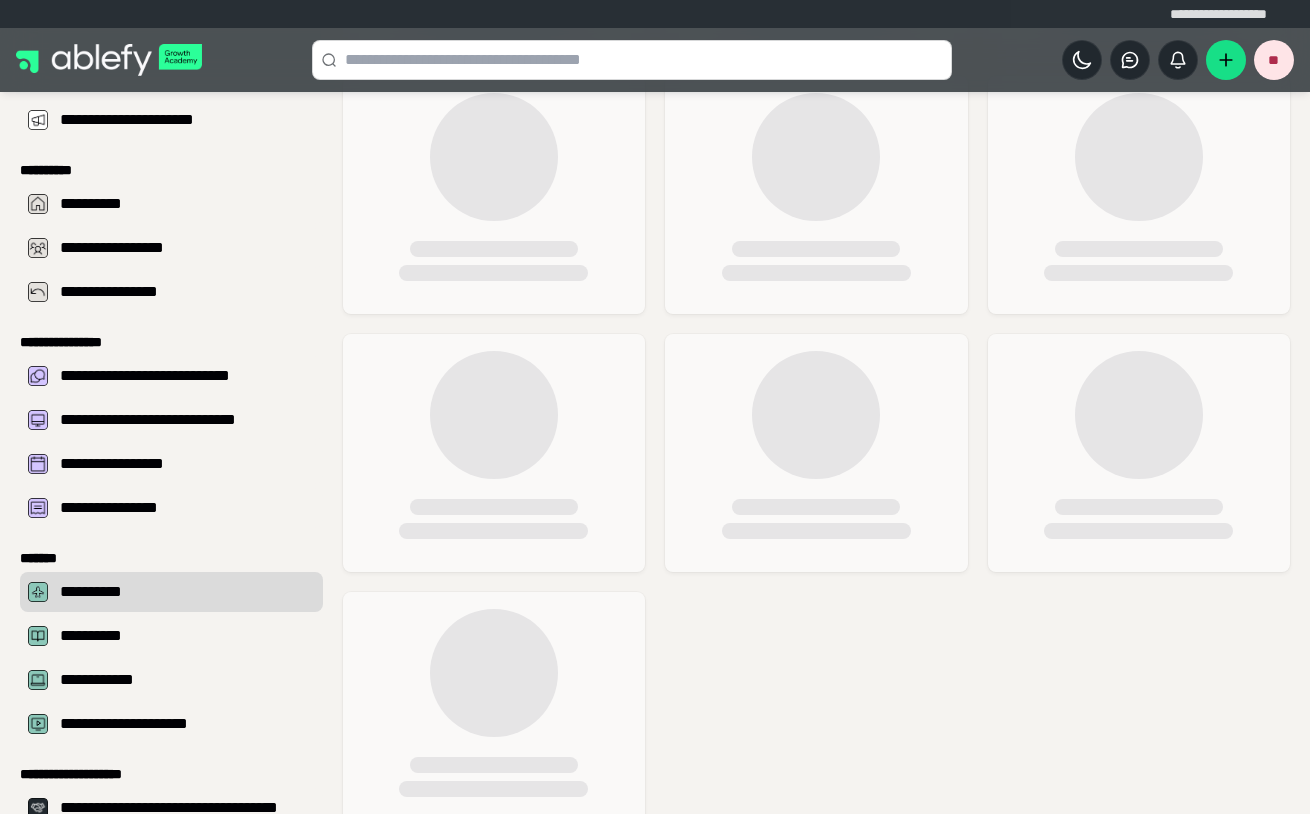 scroll, scrollTop: 0, scrollLeft: 0, axis: both 